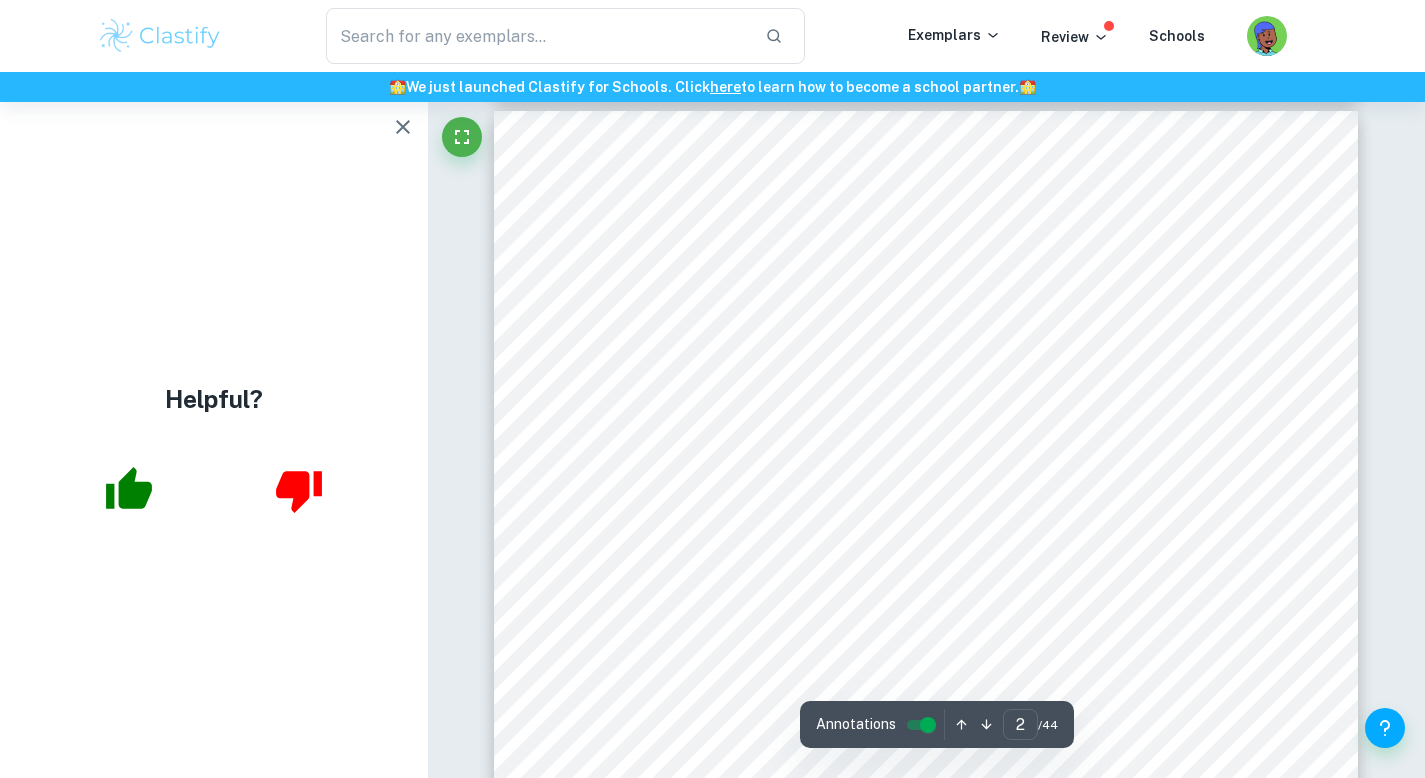 scroll, scrollTop: 1383, scrollLeft: 0, axis: vertical 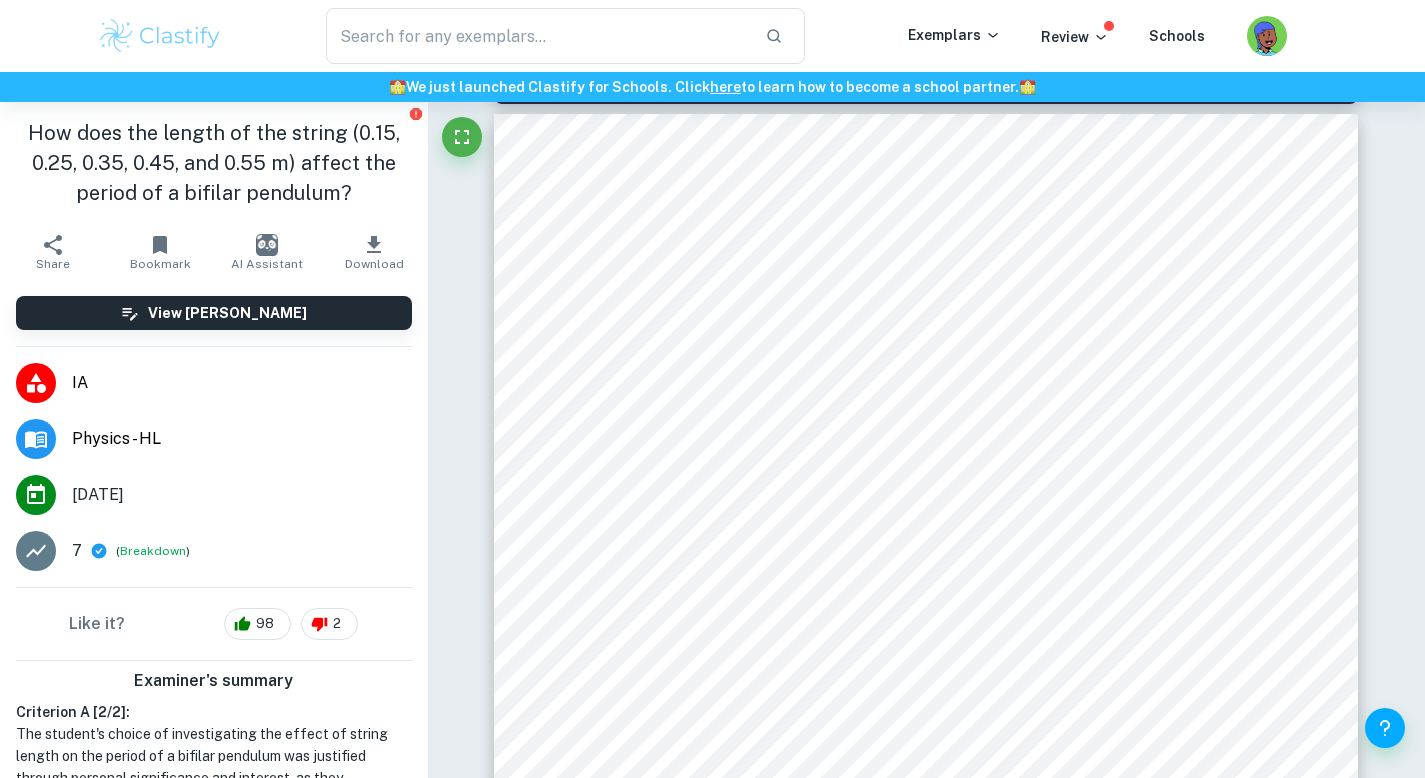 click on "Page 2 of 12 To calculate the period of the bifilar pendulum, the equations are as follows: First, it is known that the angular frequency is: &(1) Ë =   þÿ 2 ýÿ Where Ë is the angular frequency (rad/s); m is the mass of the rod (g); g is the acceleration due to gravity (m/s 2 ); r is the radius of rotation/length of the rod between strings (m); I is the moment of inertia (kg/m 2 ); L is the length of string suspension (m). Note: Formula taken from (Shaheen & Anwar, 2017) Equation (1)   can then be simplified to: &(2) Ë = ÿ   þ ýÿ Next, the period of oscillations (T) is: &(3) ÿ =   2Ã Ë So, by inputting   equation (2)   into   equation (3) , the period of the bifilar pendulum is: ÿ = 2Ã ×   1 ÿ   ×   ýÿ þ &(4) ÿ =   2Ã ÿ   ×   ýÿ þ However, as the object used is a cylindric rod, the moment of inertia is: &(5) ý =   1 12   × þ × ÿ 2 Where a is the length of the rod (m). Note: Formula taken from (Moment of Inertia of a Rod - Learn the Formula and Its Derivation, n.d.)" at bounding box center [926, 724] 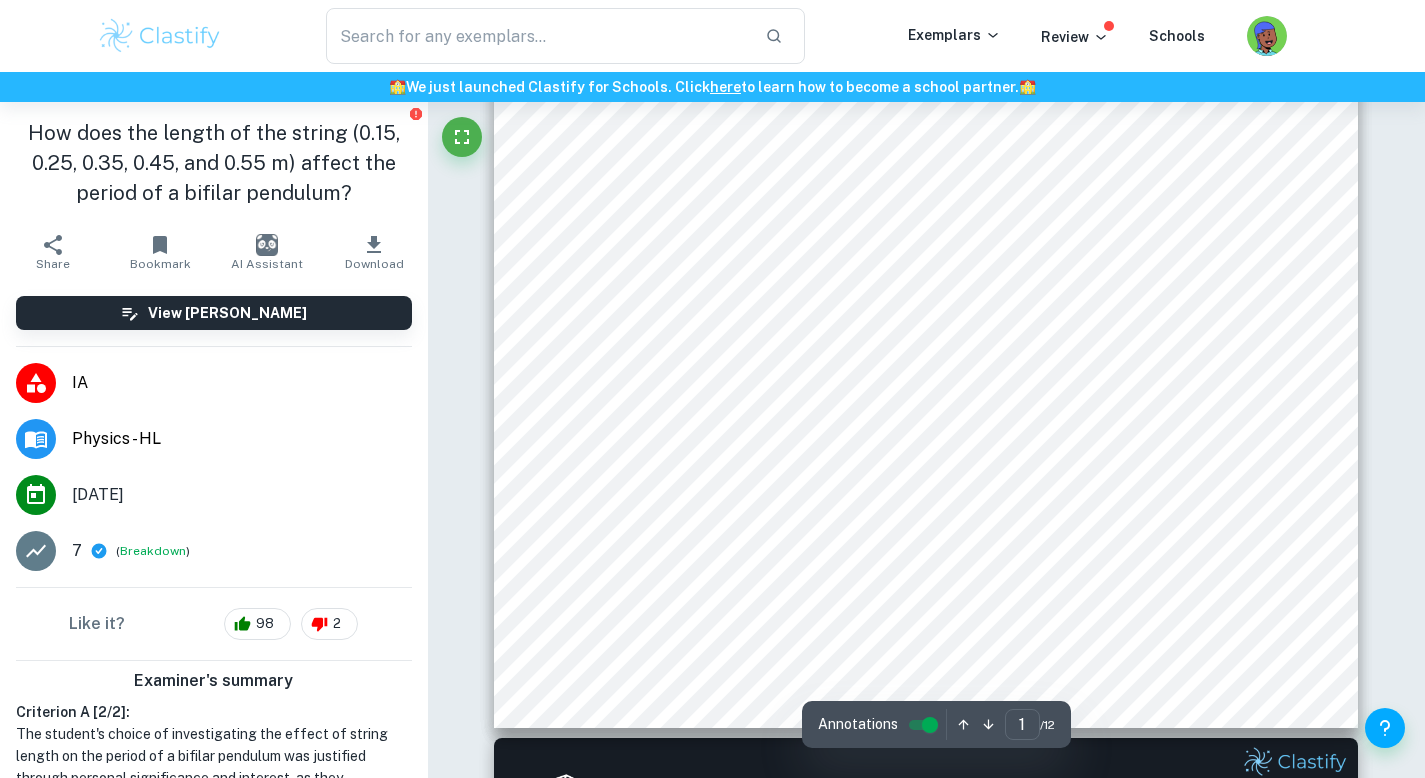 scroll, scrollTop: 601, scrollLeft: 0, axis: vertical 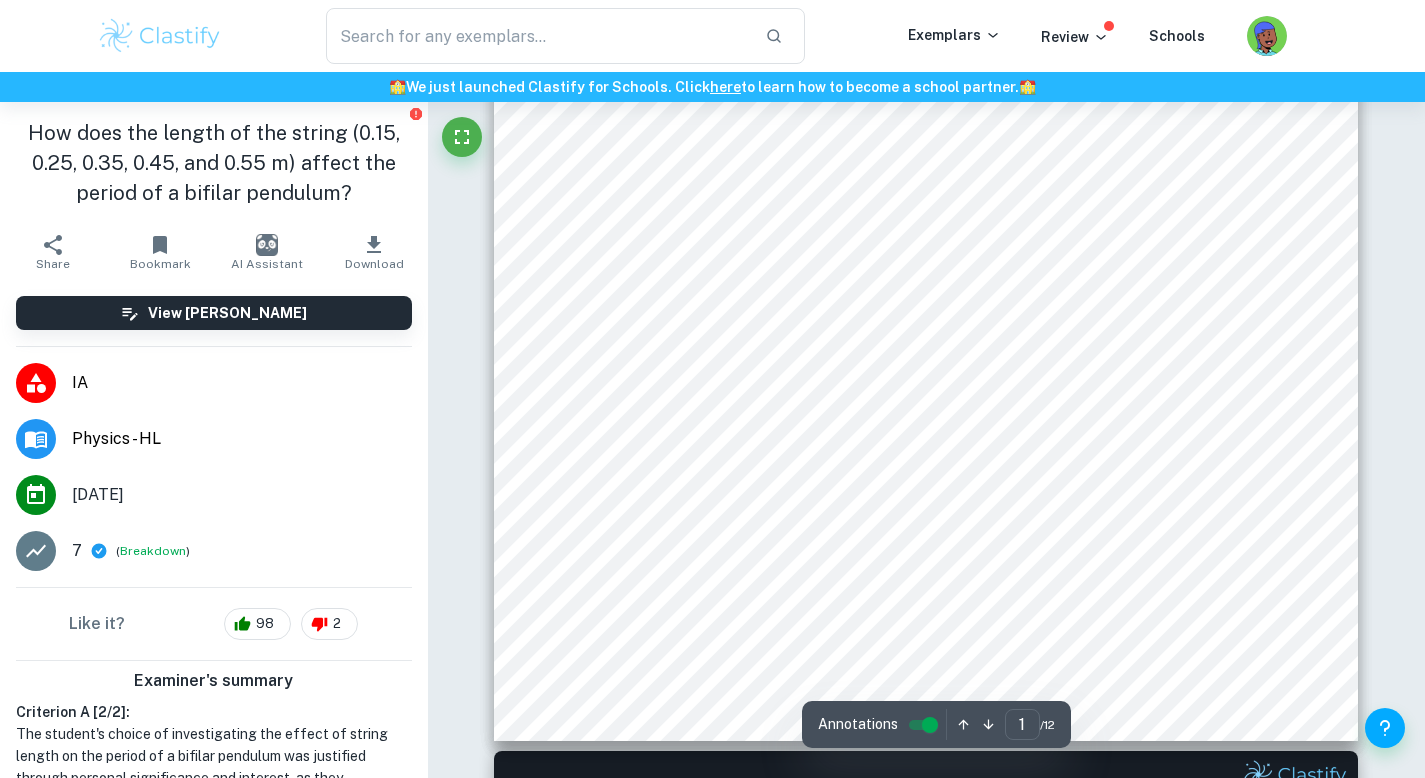 click on "Page 1 of 12 1. Introduction It has always sparked my interest in how aeroplanes are able to maintain stability while on flight, specifically, unmanned air vehicles (UAV). Recently, I9ve seen a video on the use of these UAVs in Africa to transport medical supplies such as blood and vaccines. As I intend to study mechanical engineering at university, a topic that has caught my attention is the bifilar pendulum and how it was used in designing and constructing UAVs by simulating and calculating its moment of inertia (Habeck & Seiler, n.d.). Though not thoroughly taught, this topic is connected to the topics learned in class, such as simple harmonic motion (Waves) and torque in Option B (Engineering Physics). Thus, my research question is:   How does the length of the string (0.15, 0.25, 0.35, 0.45, and 0.55 m) affect the period of a bifilar pendulum? In a bifilar pendulum, it is known that factors may affect the period of oscillation and moment of can influence the moment of inertia of an object.   Figure 1" at bounding box center (926, 131) 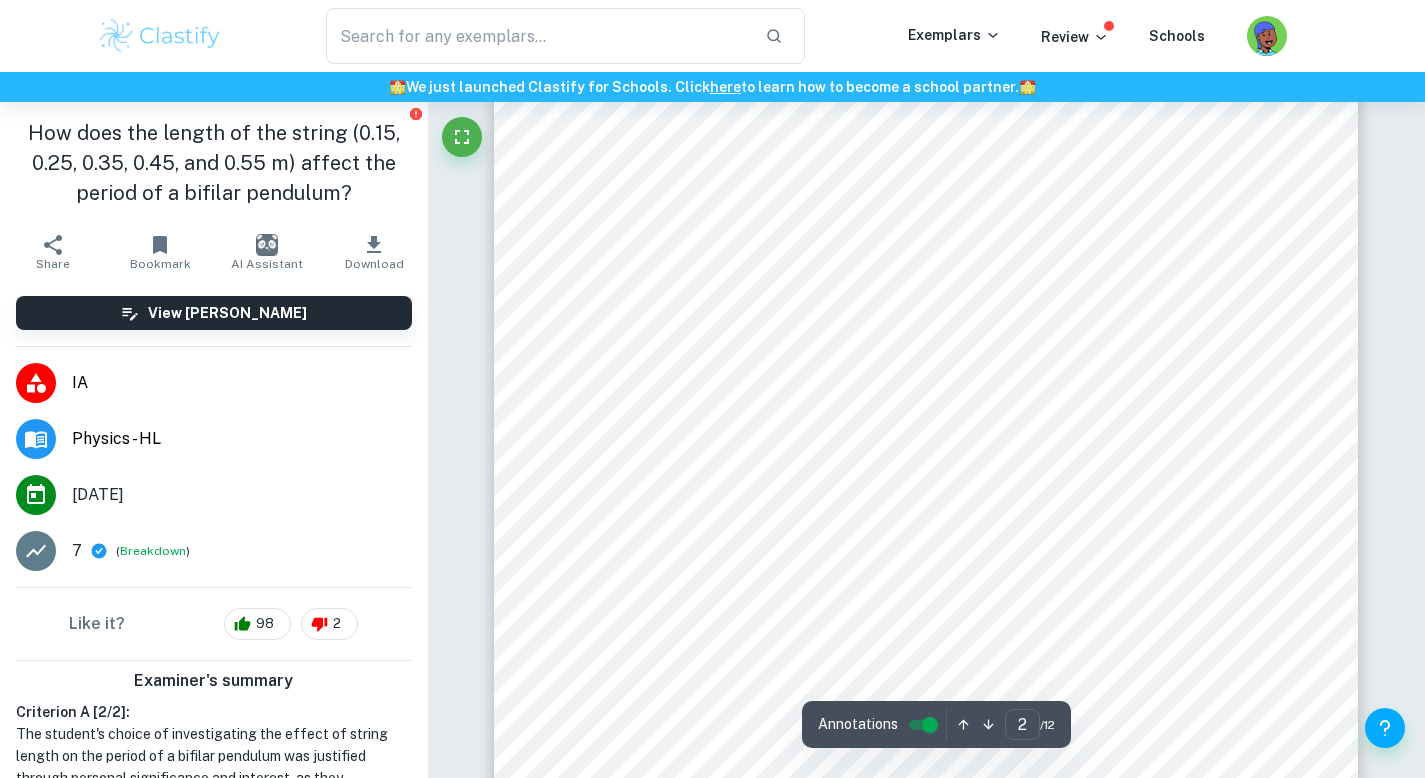 scroll, scrollTop: 1411, scrollLeft: 0, axis: vertical 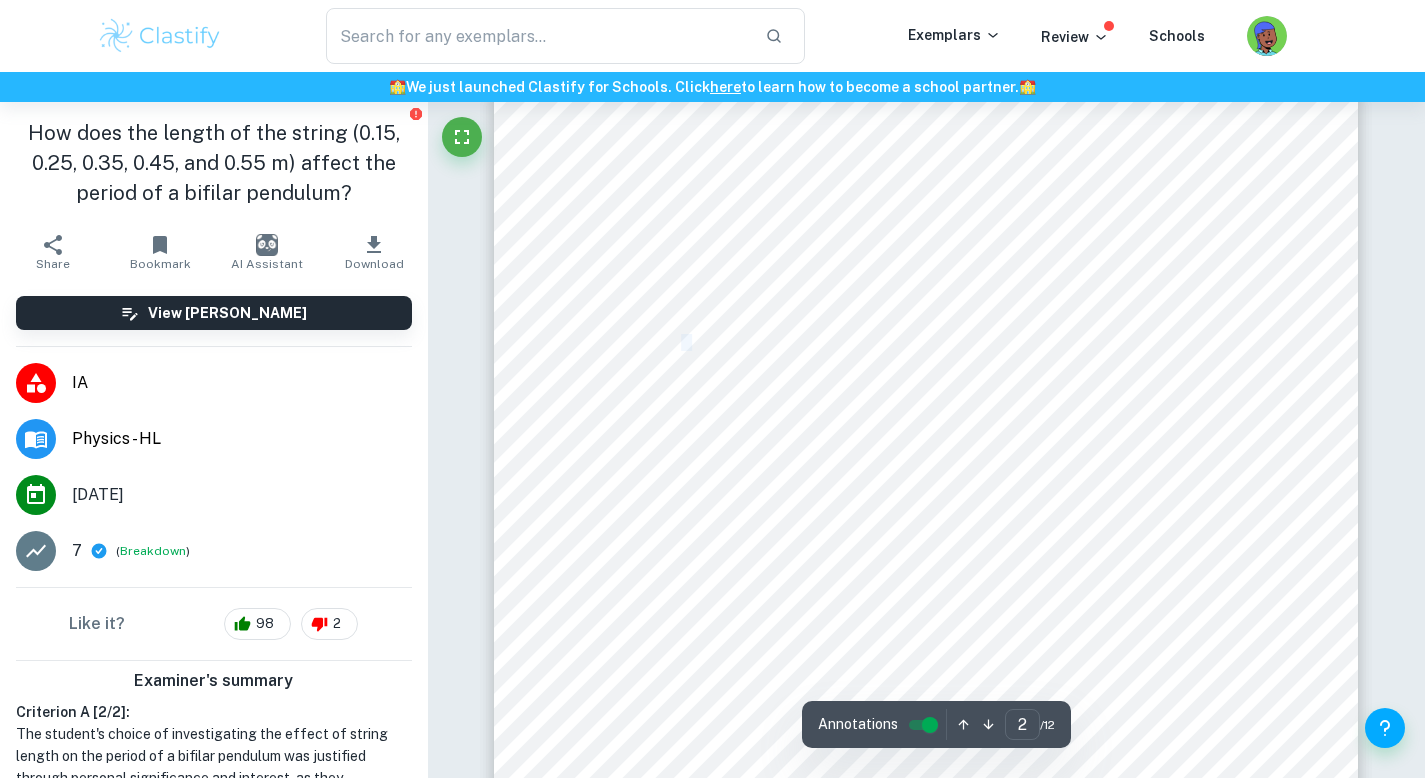 drag, startPoint x: 682, startPoint y: 343, endPoint x: 693, endPoint y: 342, distance: 11.045361 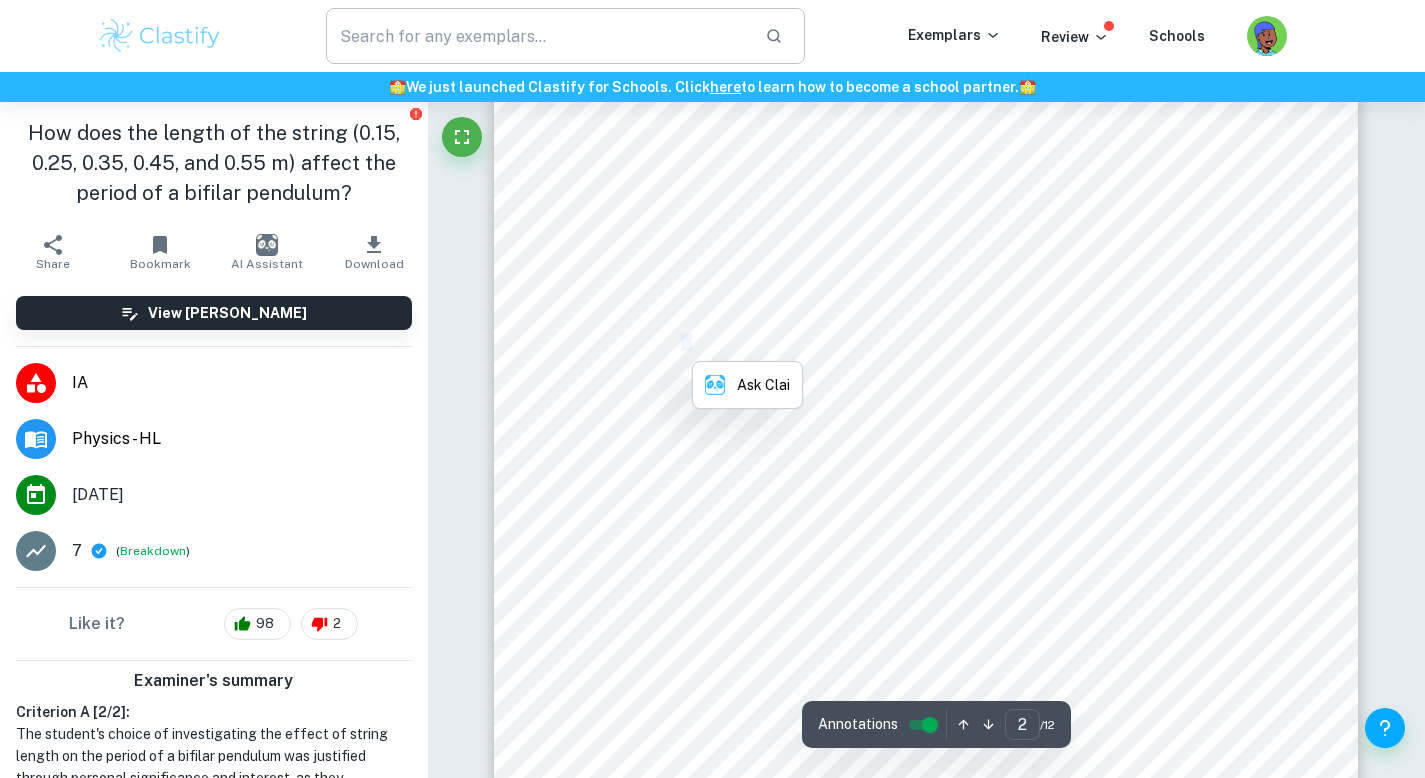 copy on "Ë" 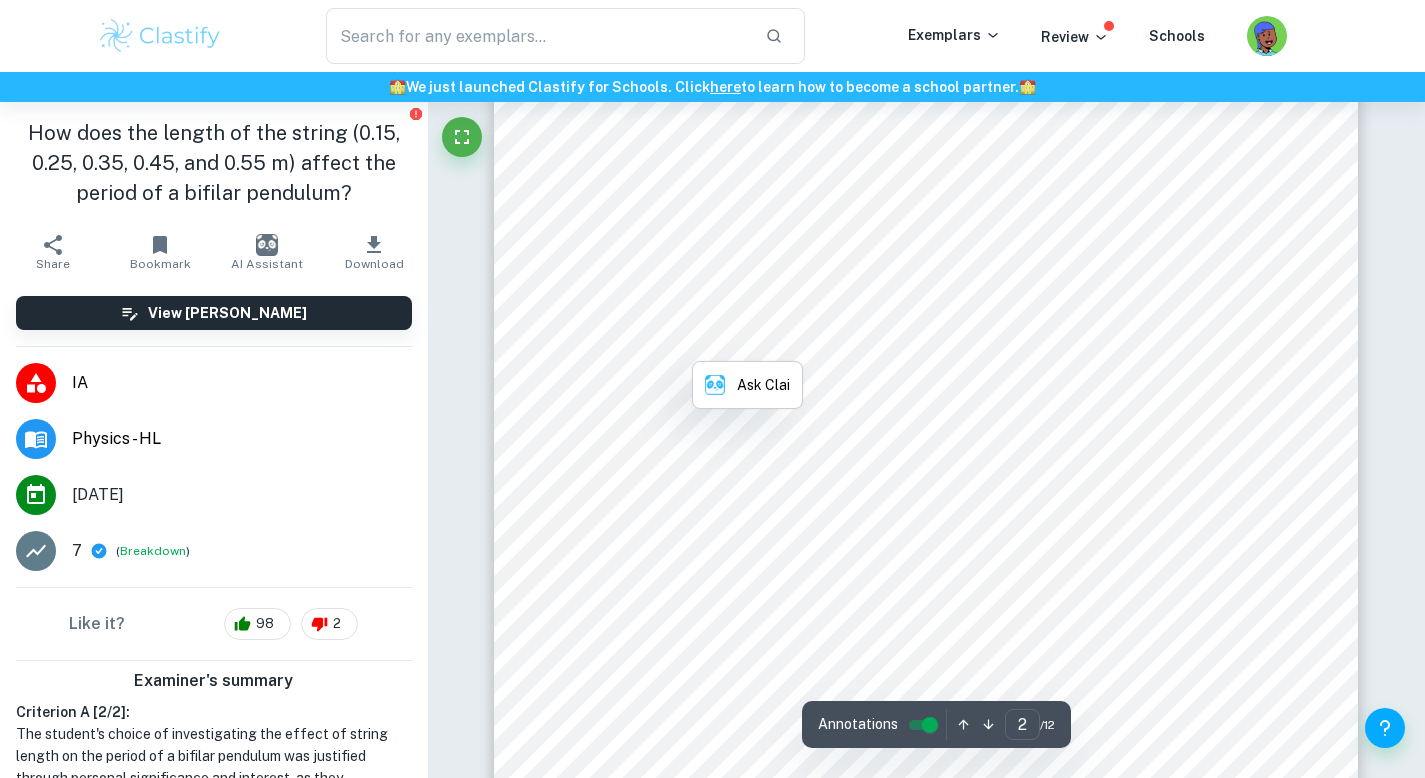 click on "acceleration due to gravity (m/s" at bounding box center (688, 364) 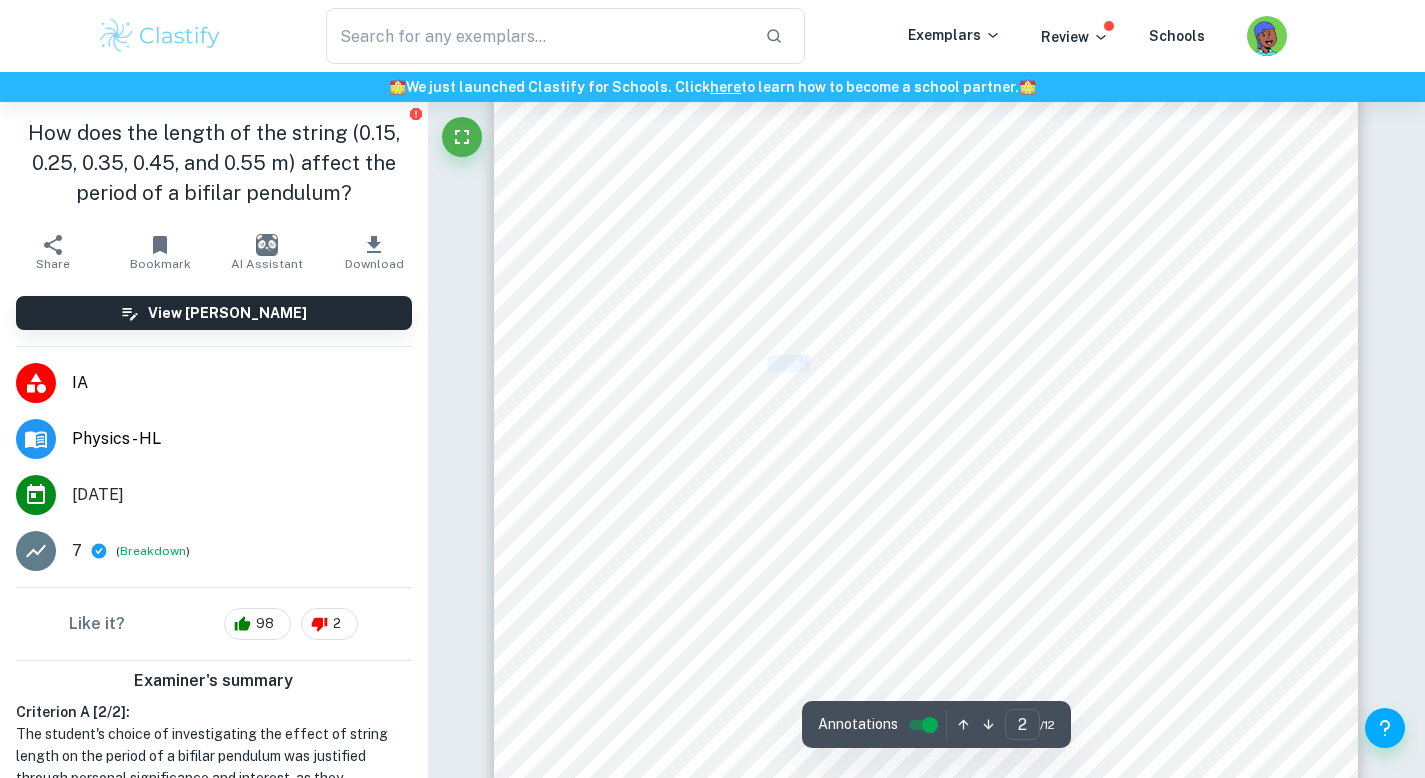 drag, startPoint x: 768, startPoint y: 360, endPoint x: 810, endPoint y: 359, distance: 42.0119 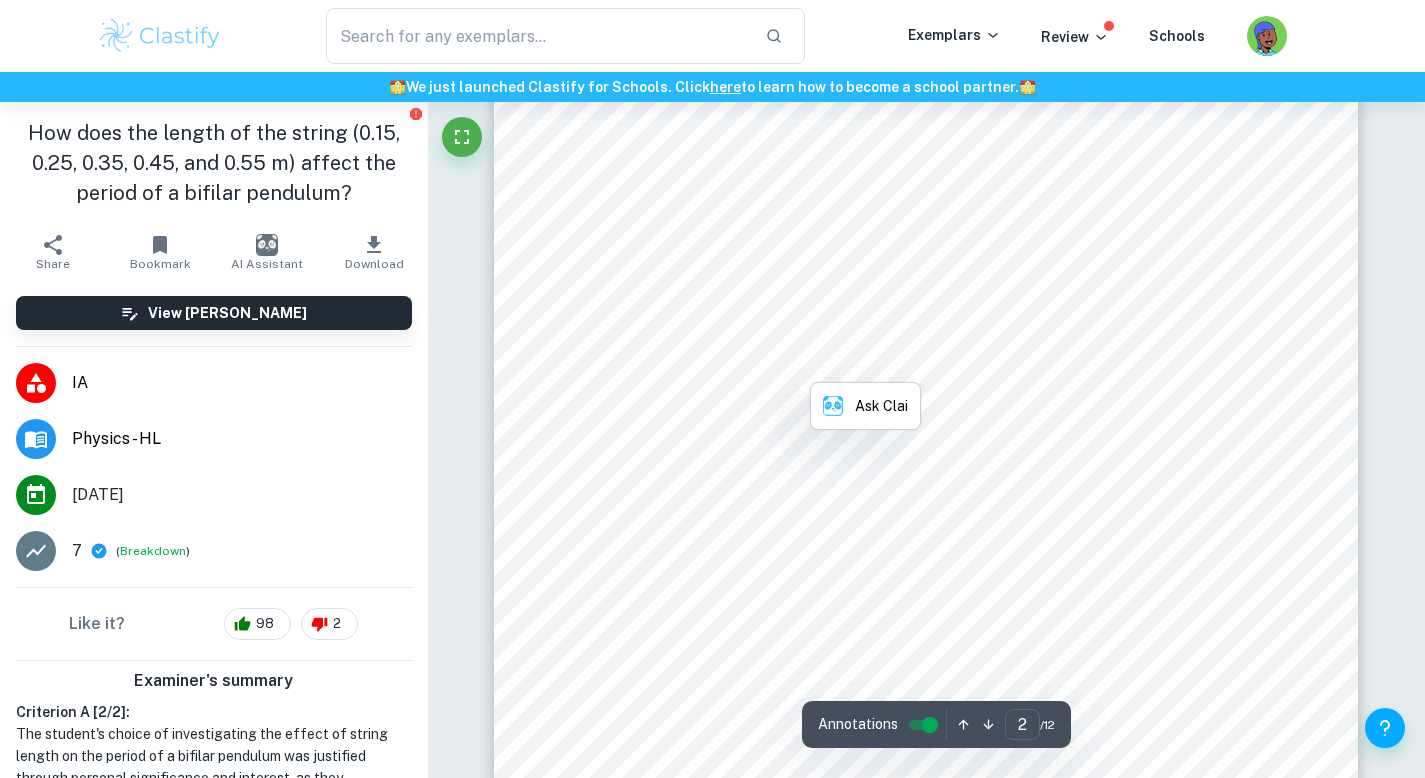 click on "); r is the radius of rotation/length of the rod between strings" at bounding box center (1015, 364) 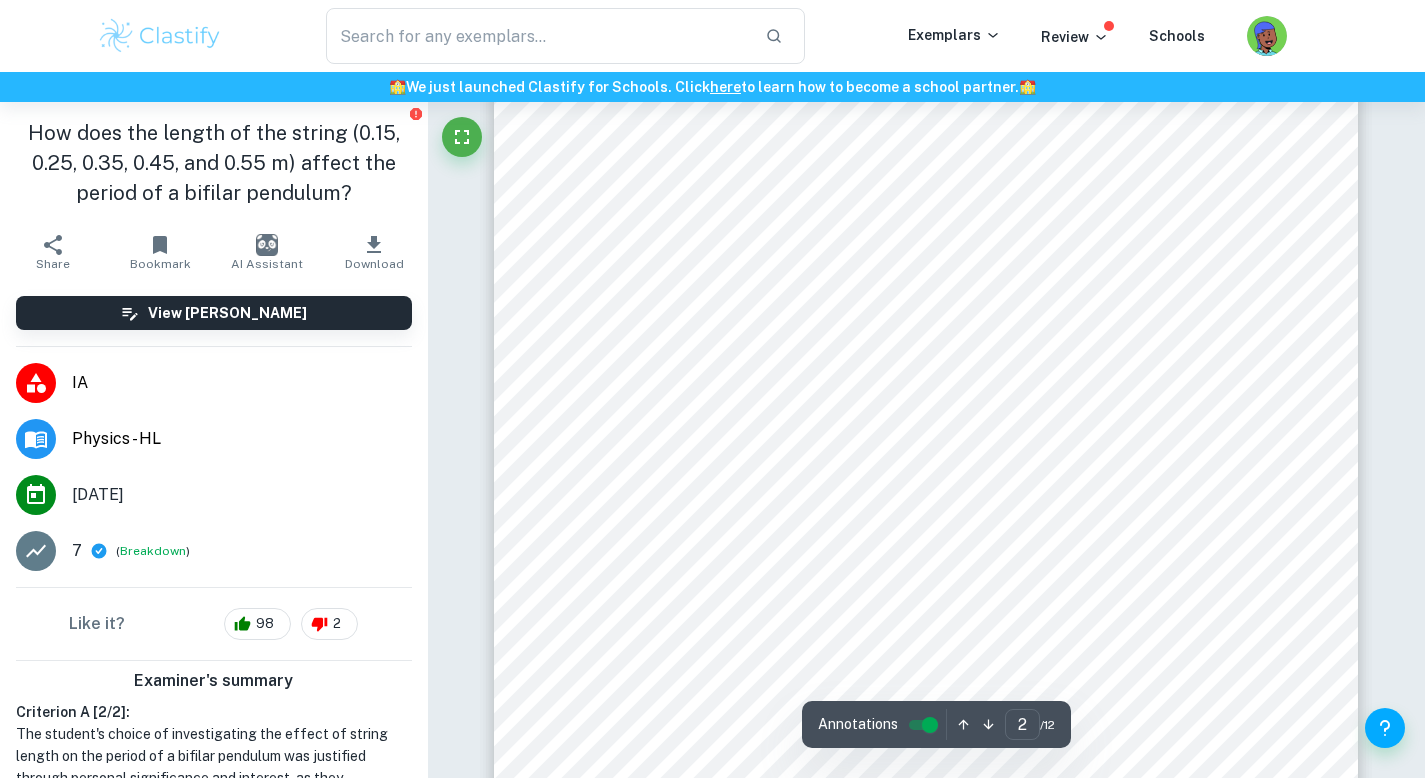 scroll, scrollTop: 1577, scrollLeft: 0, axis: vertical 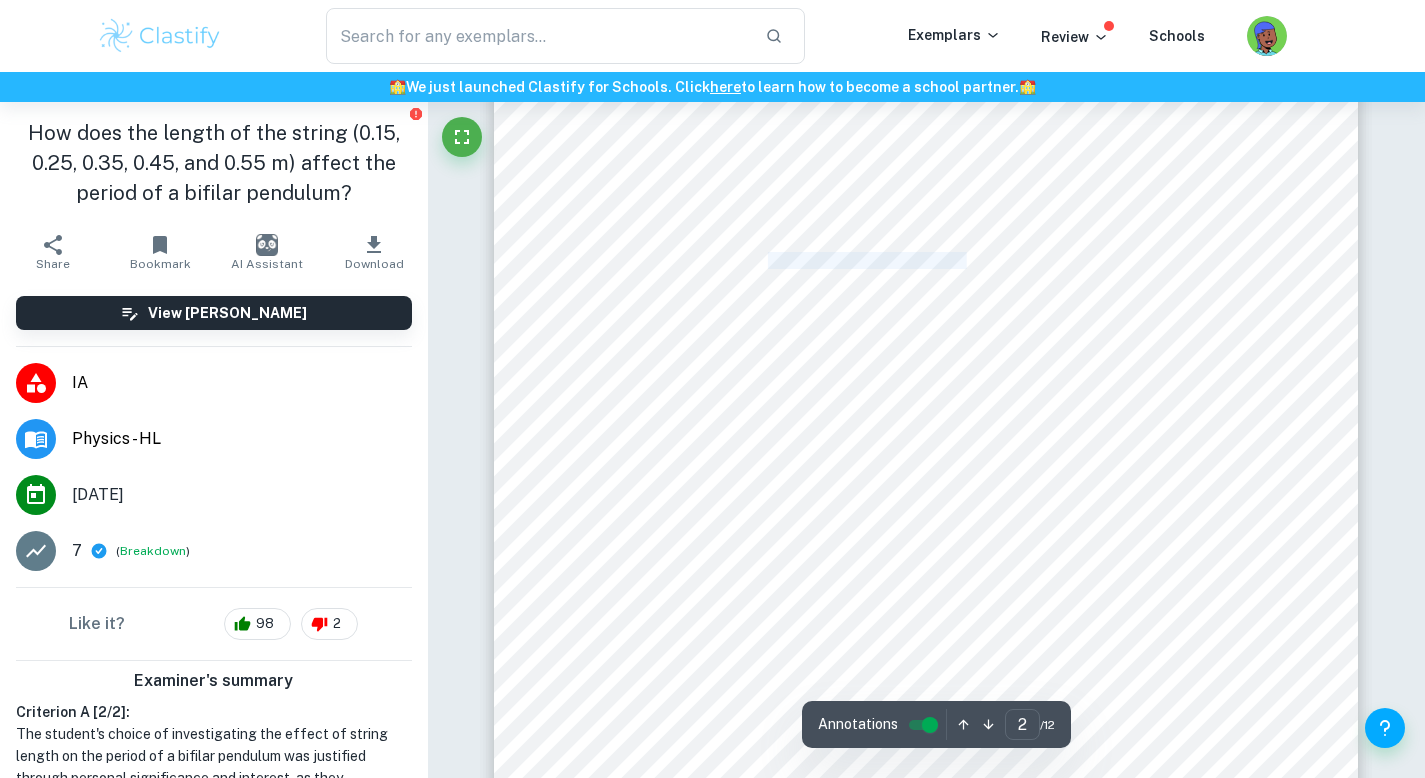 drag, startPoint x: 941, startPoint y: 257, endPoint x: 771, endPoint y: 258, distance: 170.00294 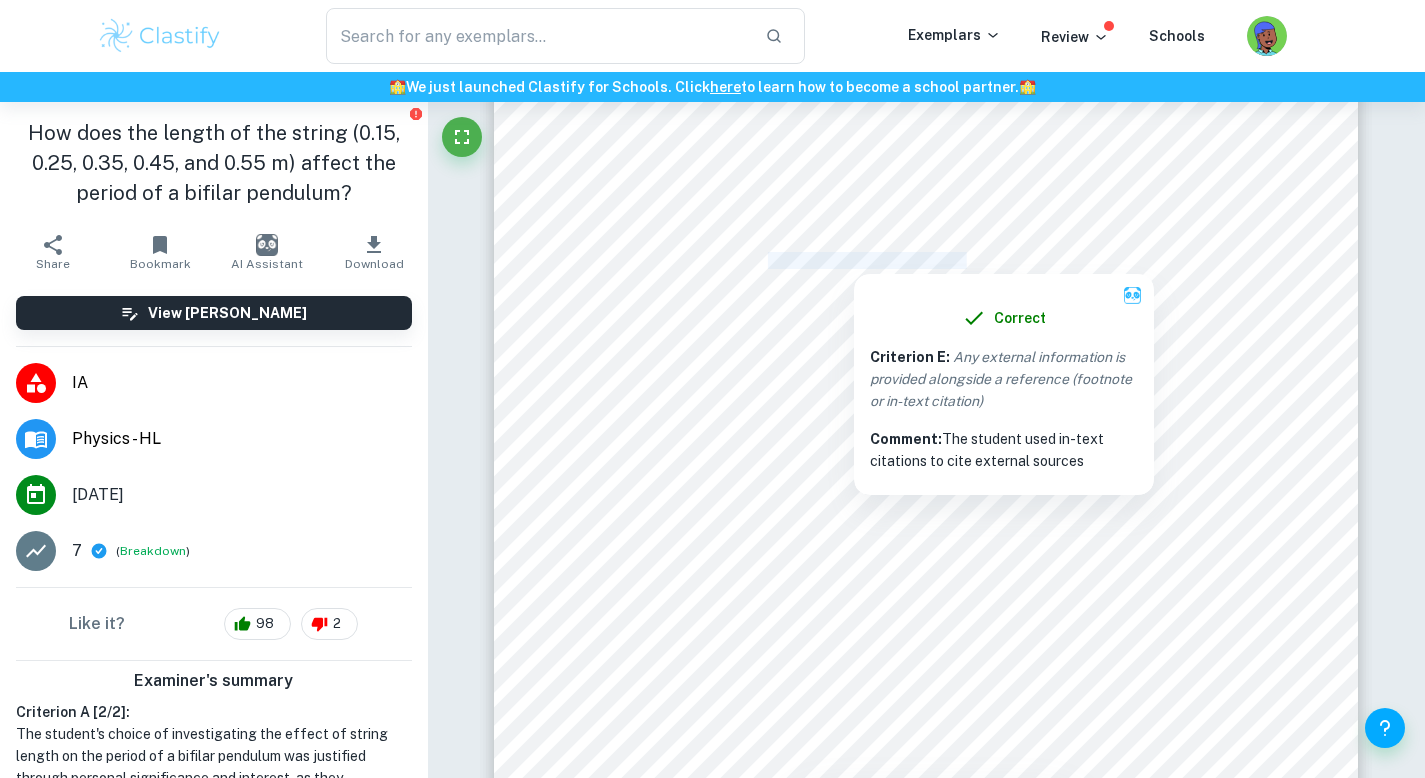 copy on "Shaheen & Anwar, 2017" 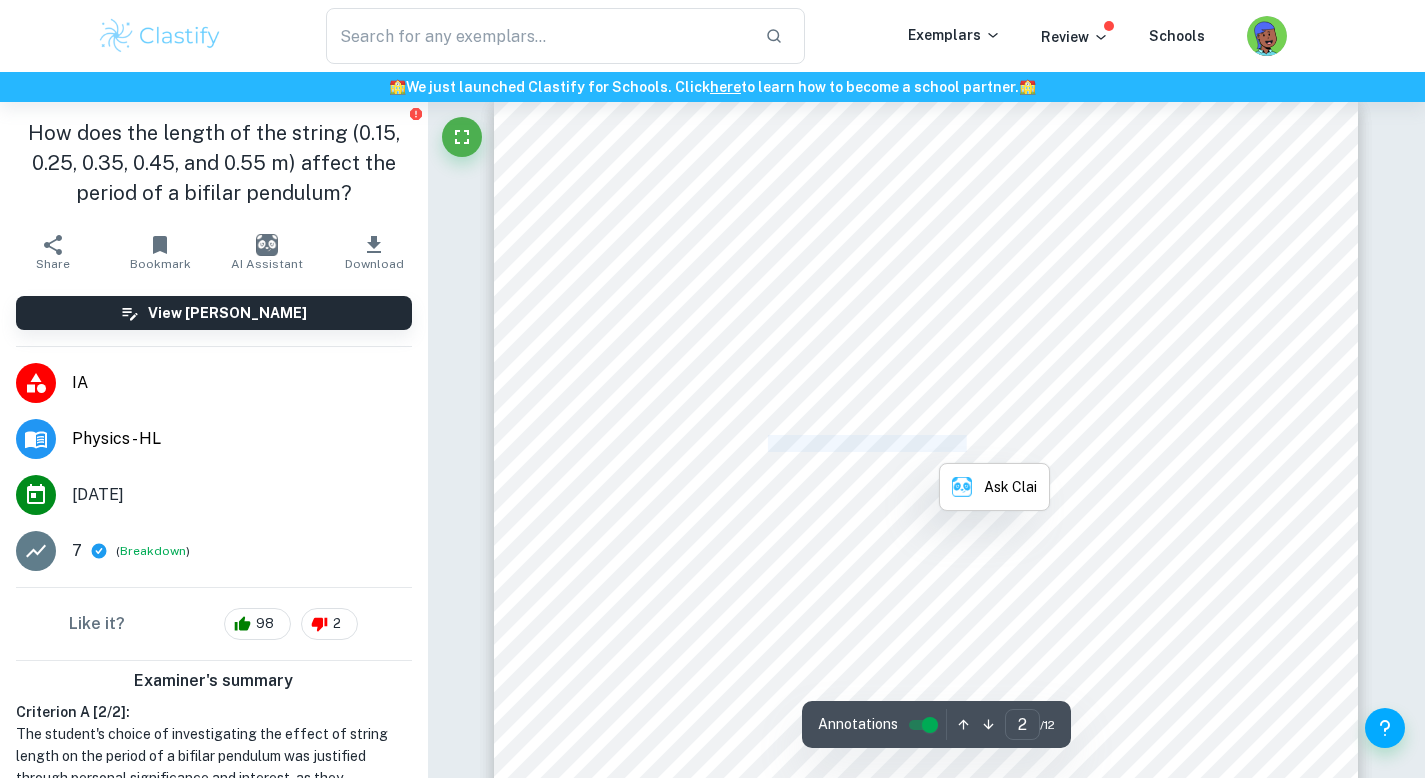 scroll, scrollTop: 1391, scrollLeft: 0, axis: vertical 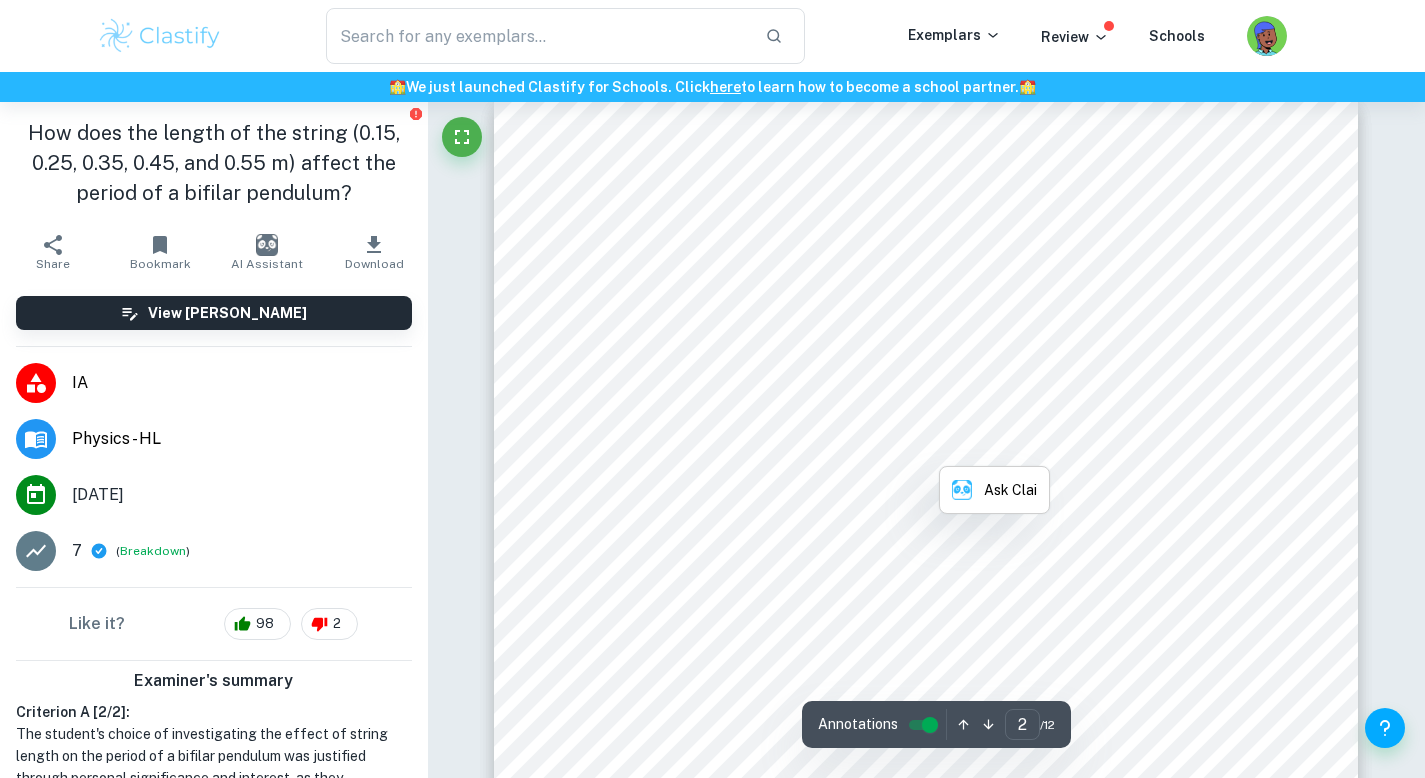 click on "Page 2 of 12 To calculate the period of the bifilar pendulum, the equations are as follows: First, it is known that the angular frequency is: &(1) Ë =   þÿ 2 ýÿ Where Ë is the angular frequency (rad/s); m is the mass of the rod (g); g is the acceleration due to gravity (m/s 2 ); r is the radius of rotation/length of the rod between strings (m); I is the moment of inertia (kg/m 2 ); L is the length of string suspension (m). Note: Formula taken from (Shaheen & Anwar, 2017) Equation (1)   can then be simplified to: &(2) Ë = ÿ   þ ýÿ Next, the period of oscillations (T) is: &(3) ÿ =   2Ã Ë So, by inputting   equation (2)   into   equation (3) , the period of the bifilar pendulum is: ÿ = 2Ã ×   1 ÿ   ×   ýÿ þ &(4) ÿ =   2Ã ÿ   ×   ýÿ þ However, as the object used is a cylindric rod, the moment of inertia is: &(5) ý =   1 12   × þ × ÿ 2 Where a is the length of the rod (m). Note: Formula taken from (Moment of Inertia of a Rod - Learn the Formula and Its Derivation, n.d.)" at bounding box center [926, 711] 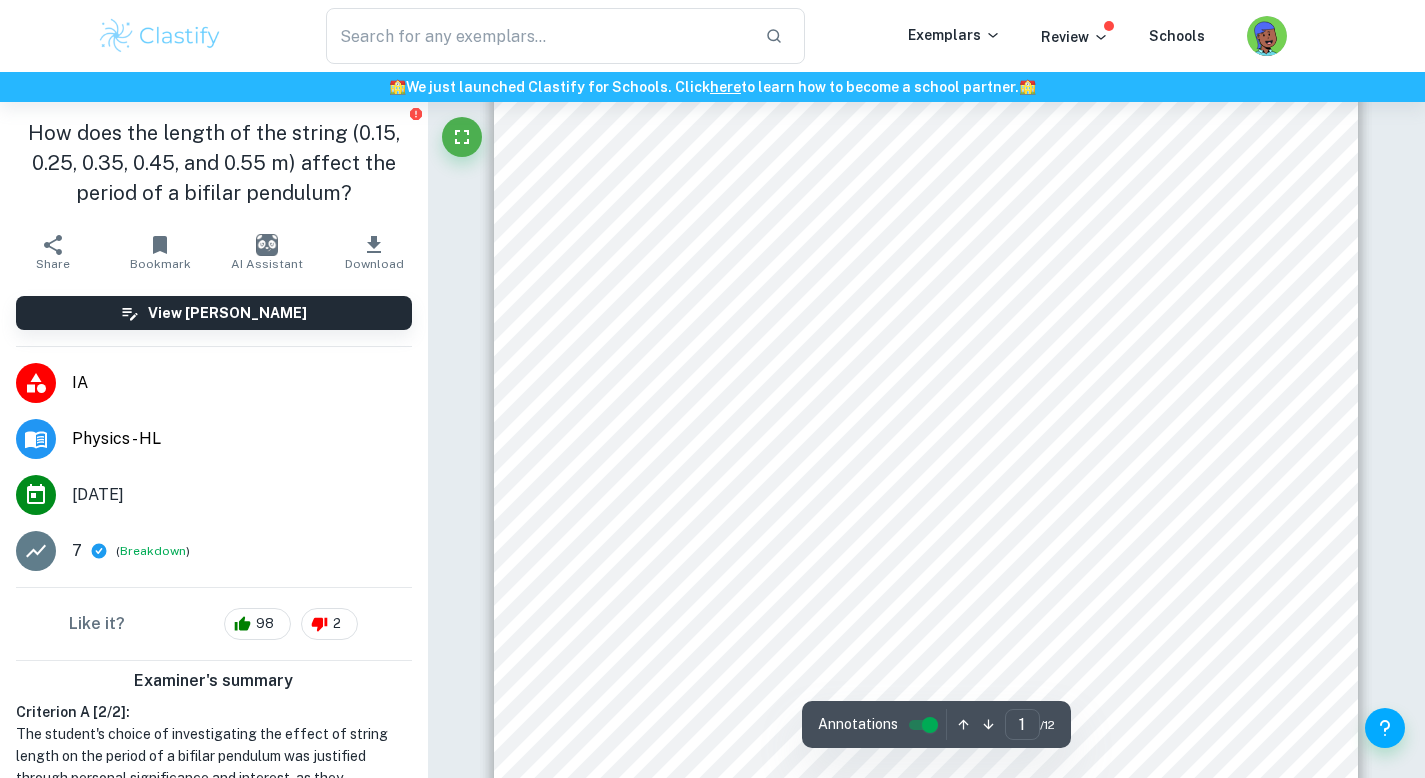 scroll, scrollTop: 513, scrollLeft: 0, axis: vertical 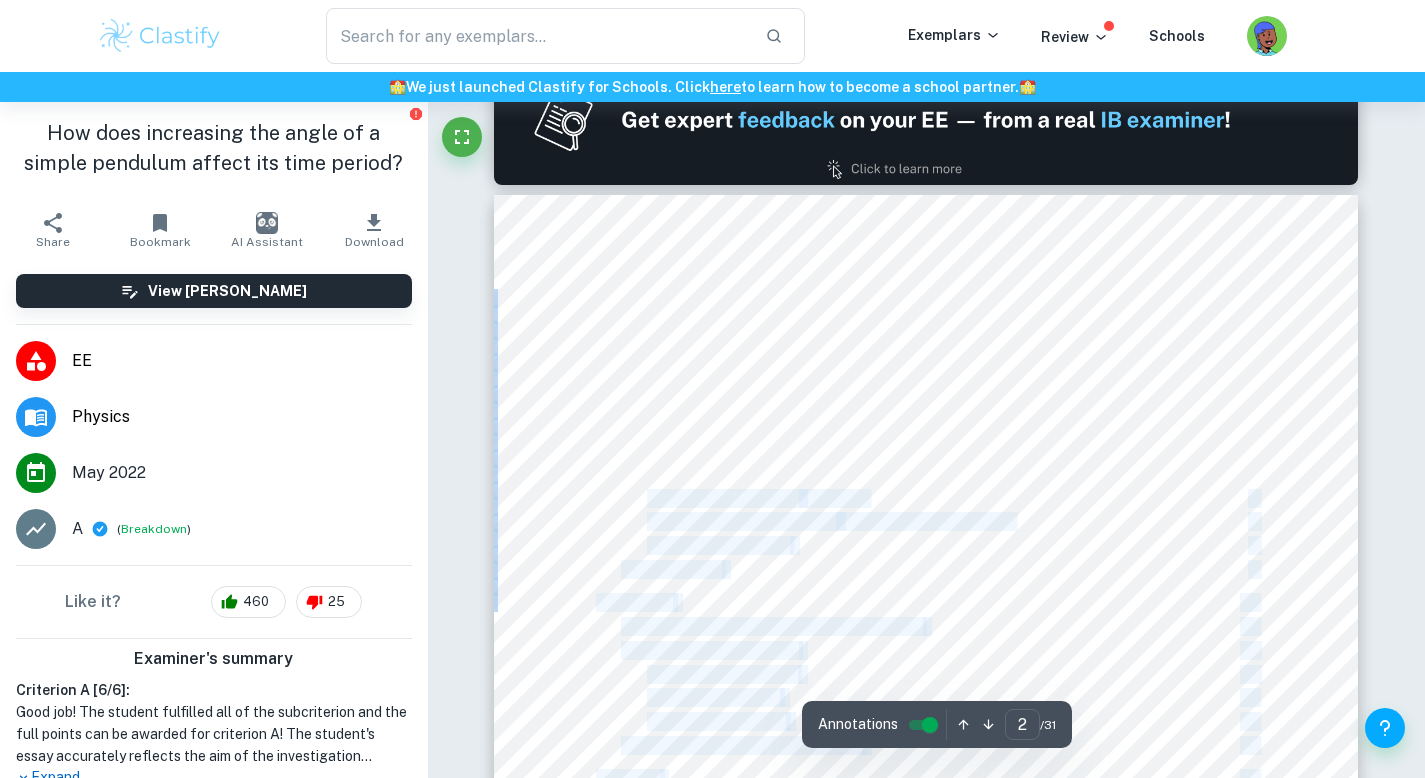 drag, startPoint x: 830, startPoint y: 502, endPoint x: 650, endPoint y: 499, distance: 180.025 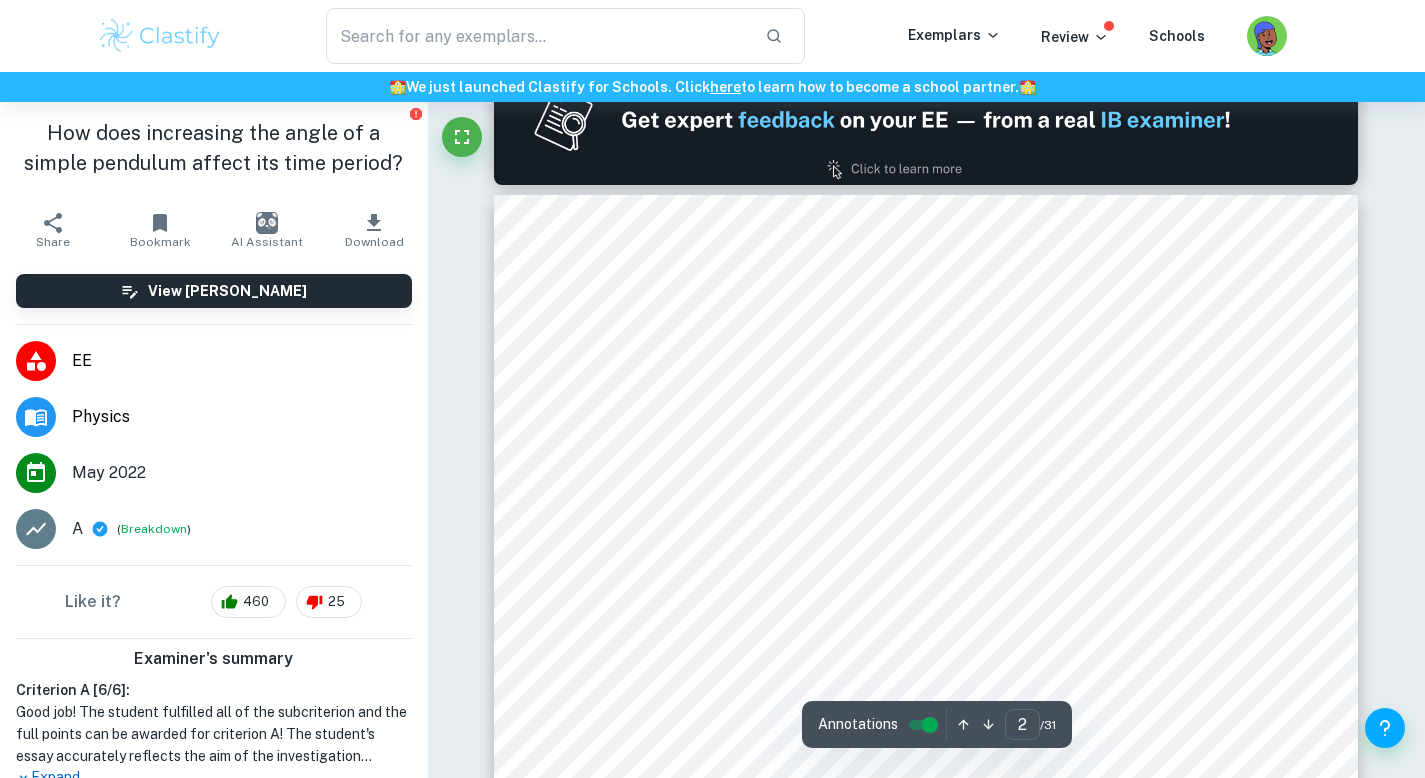 click on "Bernoulli’s expression" at bounding box center [757, 499] 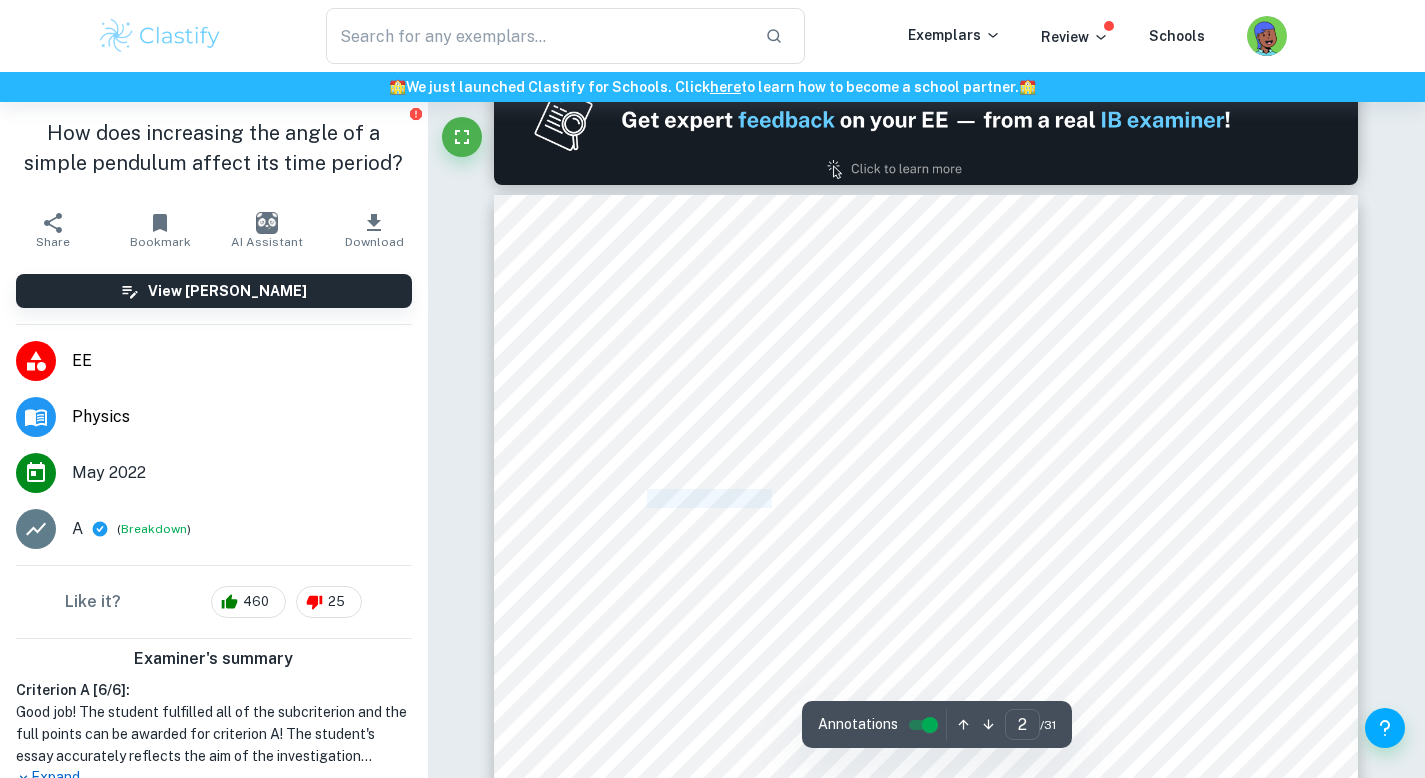 click on "Bernoulli’s expression" at bounding box center [757, 499] 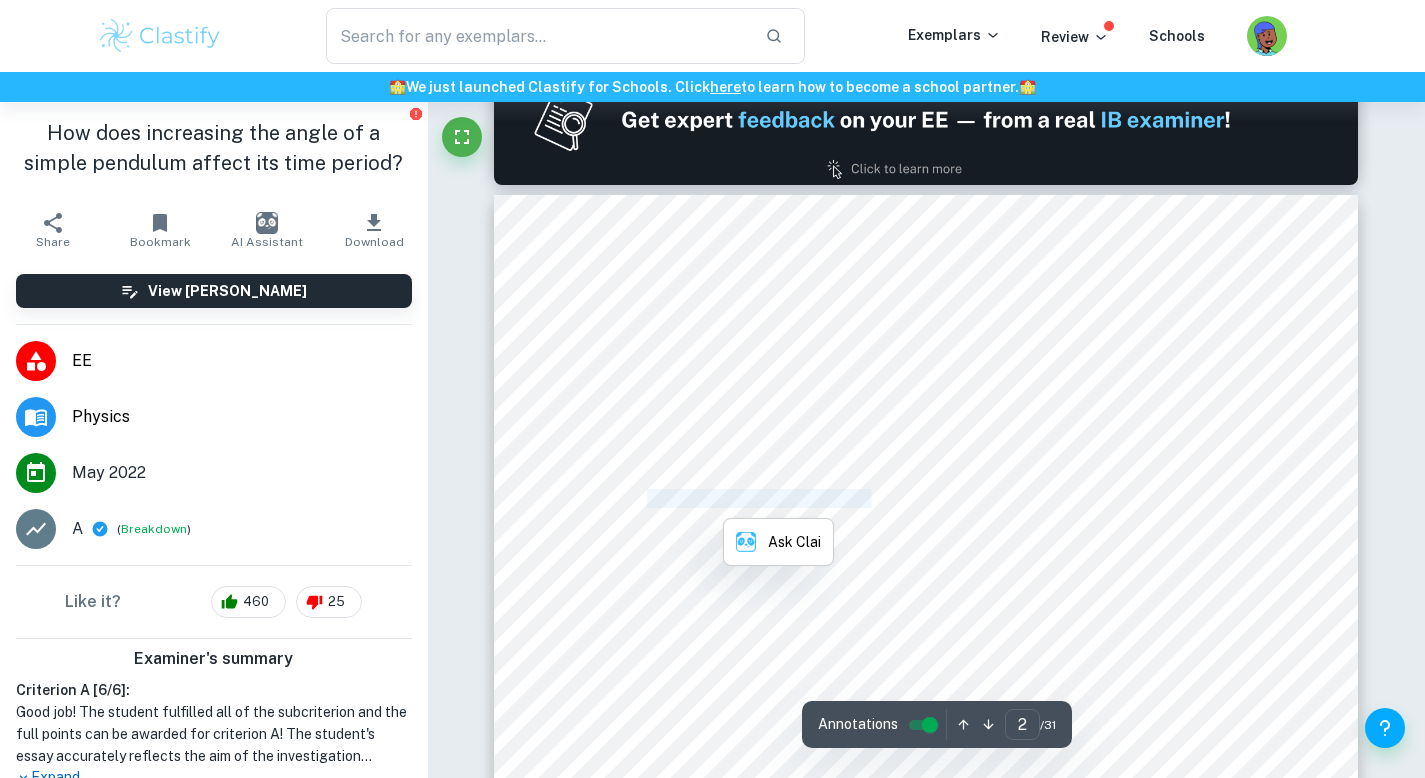 click on "Bernoulli’s expression" at bounding box center [757, 499] 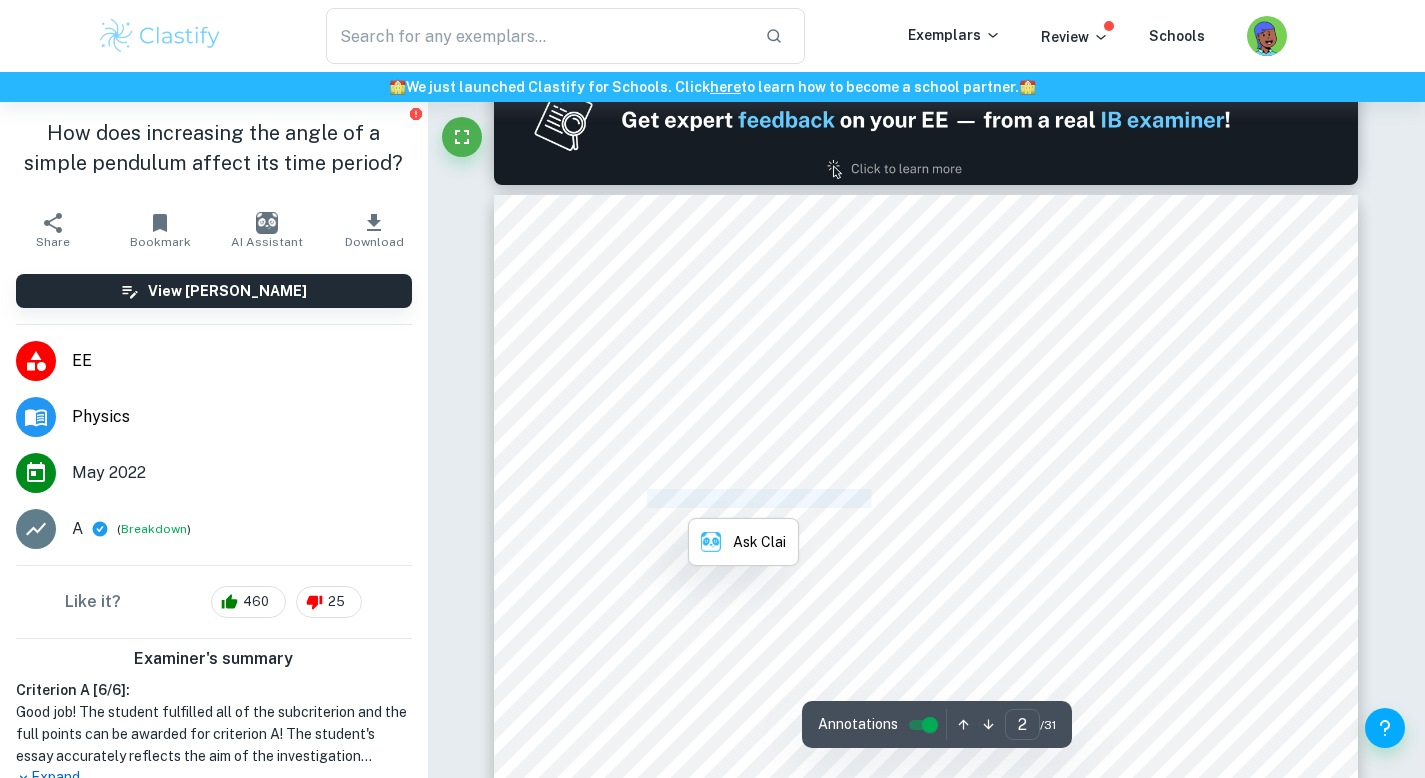 copy on "Bernoulli’s expression" 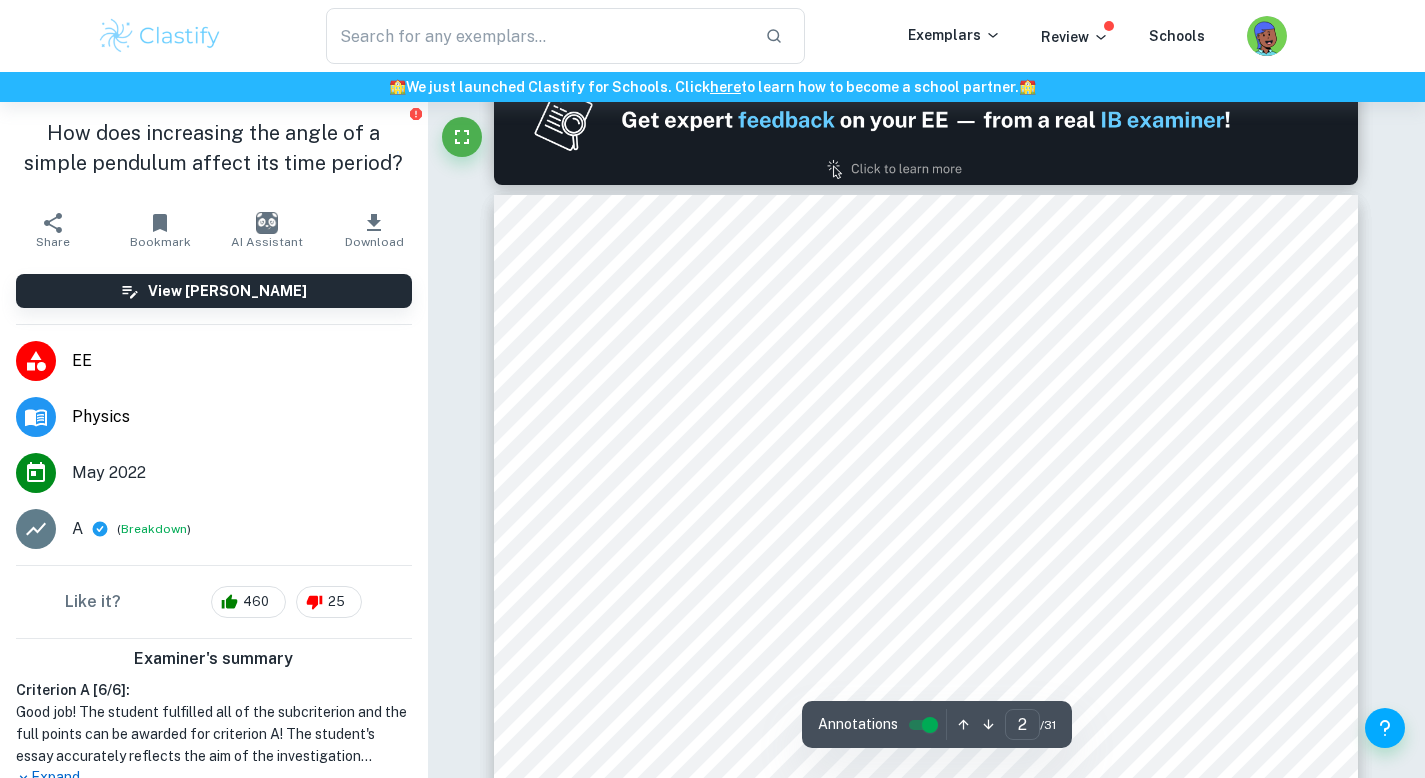 click on "Table Of Contents Introduction   2 Theoretical Background   3 Definitions of key terms:   3 i) Case of small initial angle   4 ii) Case of large initial angle   8 Bernoulli’s expression   8 Kidd and Fogg’s expression   9 Parwani’s expression   9 iii) Hypothesis   9 III. Design   10 i) Set up and methodology of data collection   10 ii) Discussion of variables   11 Independent variable :   11 Dependent Variable   12 Controlled Variables   12 iii) Discussion of simulation choice   13 IV. Data   15 i) Data obtained   15 iii) Data analysis for various theoretical models   20 V. Conclusion and evaluation   23 VI. Bibliography   25 i) From journal articles:   25 ii) From textbooks:   26 iii) From websites:   26 iv) Simulation reference:   27 1" at bounding box center (926, 754) 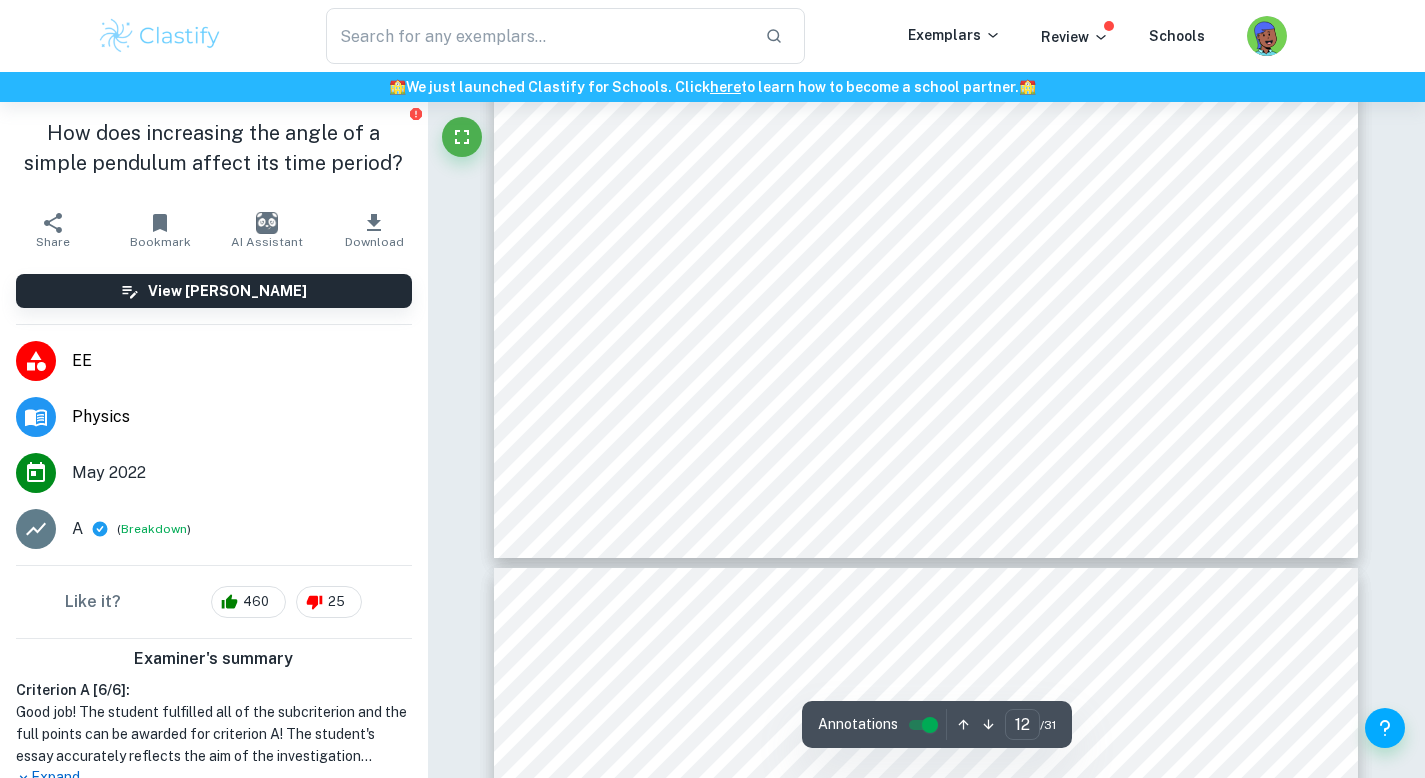 scroll, scrollTop: 12316, scrollLeft: 0, axis: vertical 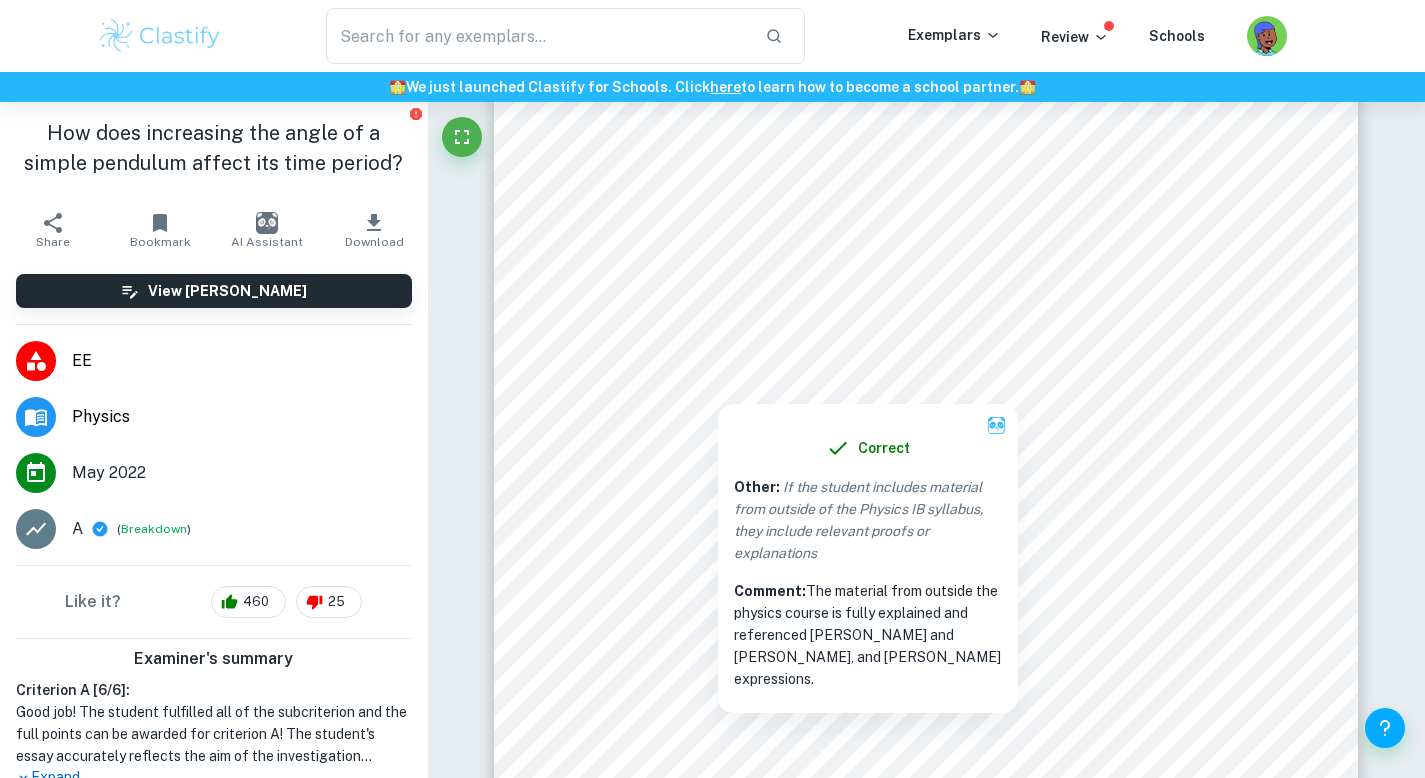click on "Comment:  The material from outside the physics course is fully explained and referenced e.g. Kidd and Fogg's, and Parwani's expressions." at bounding box center [868, 635] 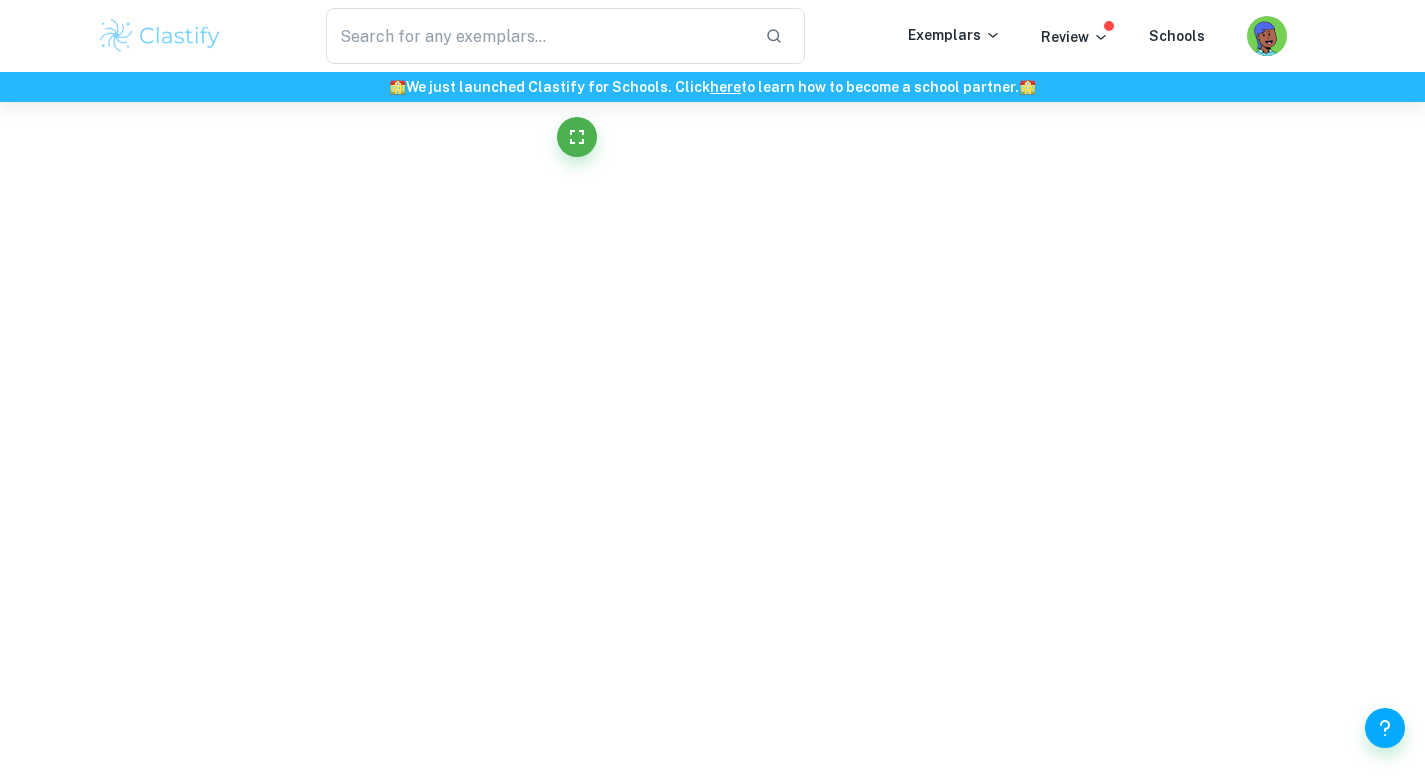 scroll, scrollTop: 4128, scrollLeft: 0, axis: vertical 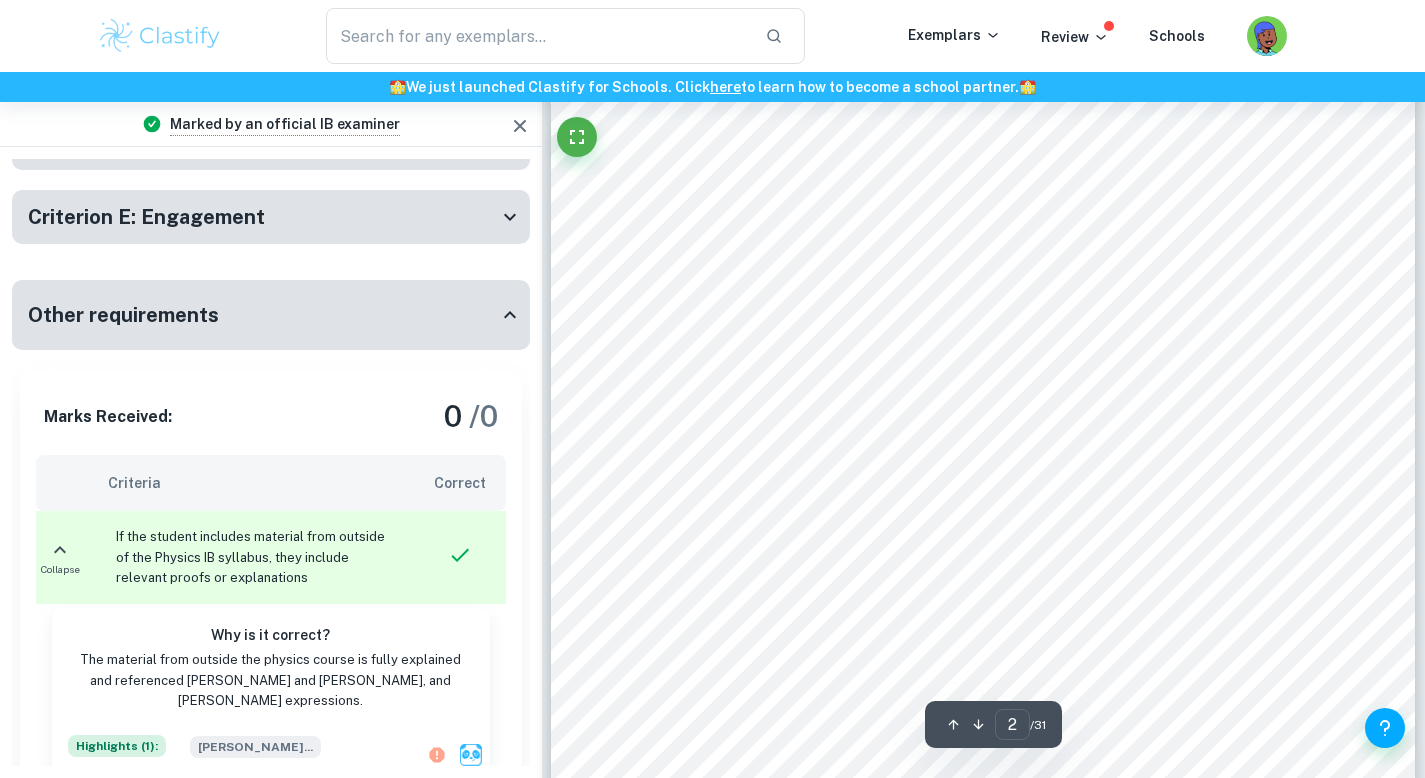 click 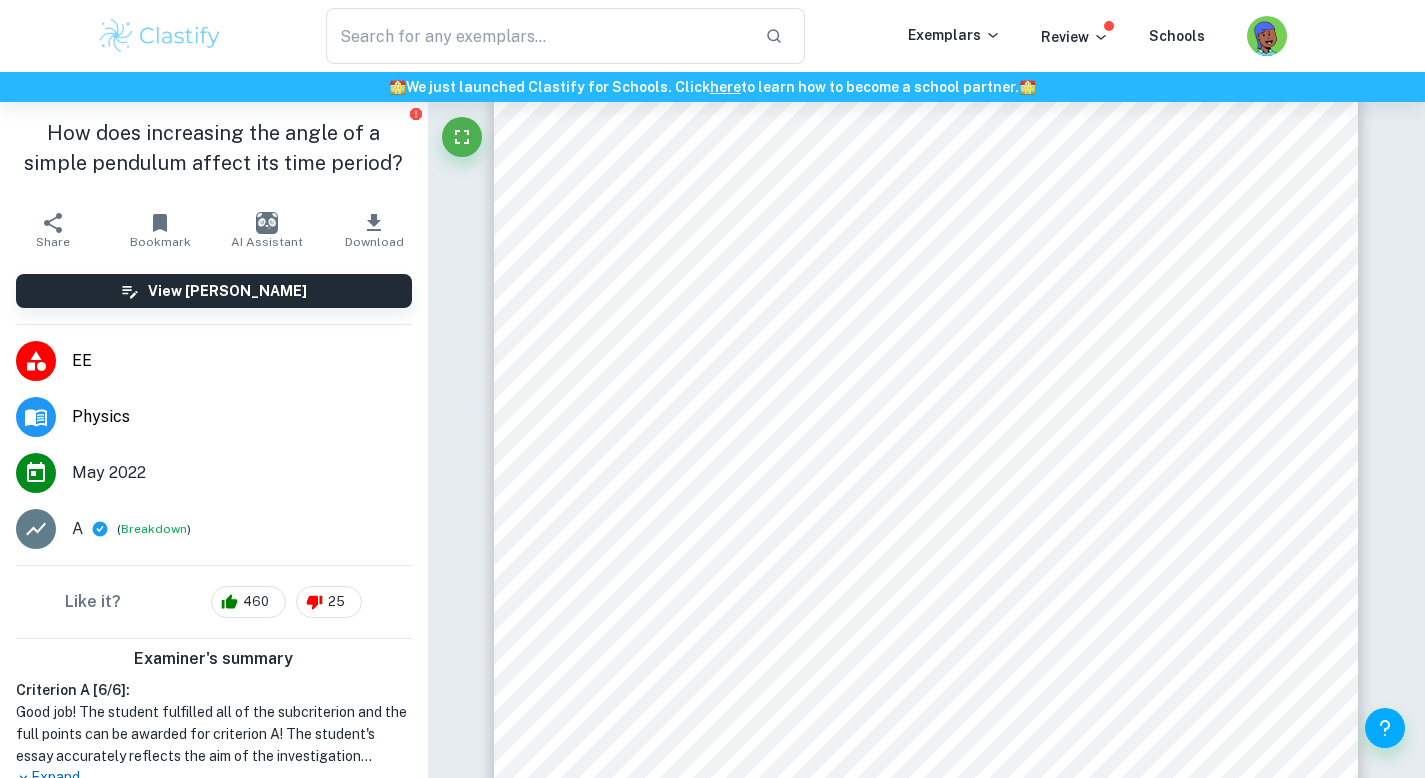 scroll, scrollTop: 9708, scrollLeft: 0, axis: vertical 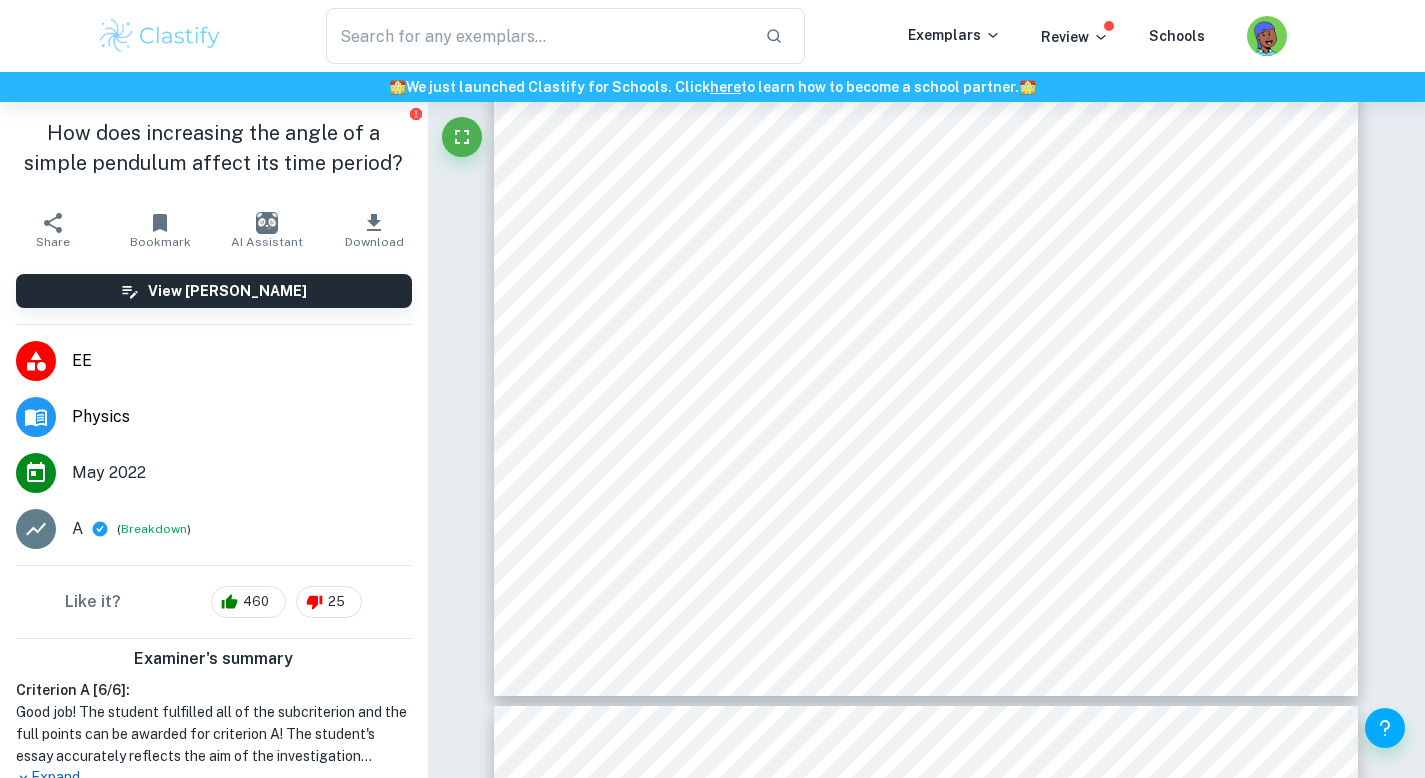 click on "to note that this does not hold true for angular displacements which are large (particularly greater than   ). 15π 180   𝑟𝑎𝑑𝑖𝑎𝑛𝑠 ii) Case of large initial angle The periodic motion that is shown by a simple pendulum only remains harmonic for small angle oscillations. However for larger angle oscillations, the equation of motion for a simple pendulum is non-linear. The accurate solution for the period of oscillations is given by the following equation~ [11] 𝑇 𝑒𝑥𝑎𝑐𝑡   ≈ 𝑇 0 2 π   𝐾(𝑘) Where   is a function,   . The function   is mathematically termed ‘an 𝐾(𝑘)   𝑘 = 𝑠𝑖𝑛 2 (   θ 0 2   )   𝐾(𝑘) elliptical integral of the first kind’. While power expansions for equation [11] may be used to determine the exact time period of a simple pendulum with large initial angles, this would require a large number of tabulations for various values of   and is therefore a long and tedious method of determining the period. 𝑘 a)   8" at bounding box center [926, 137] 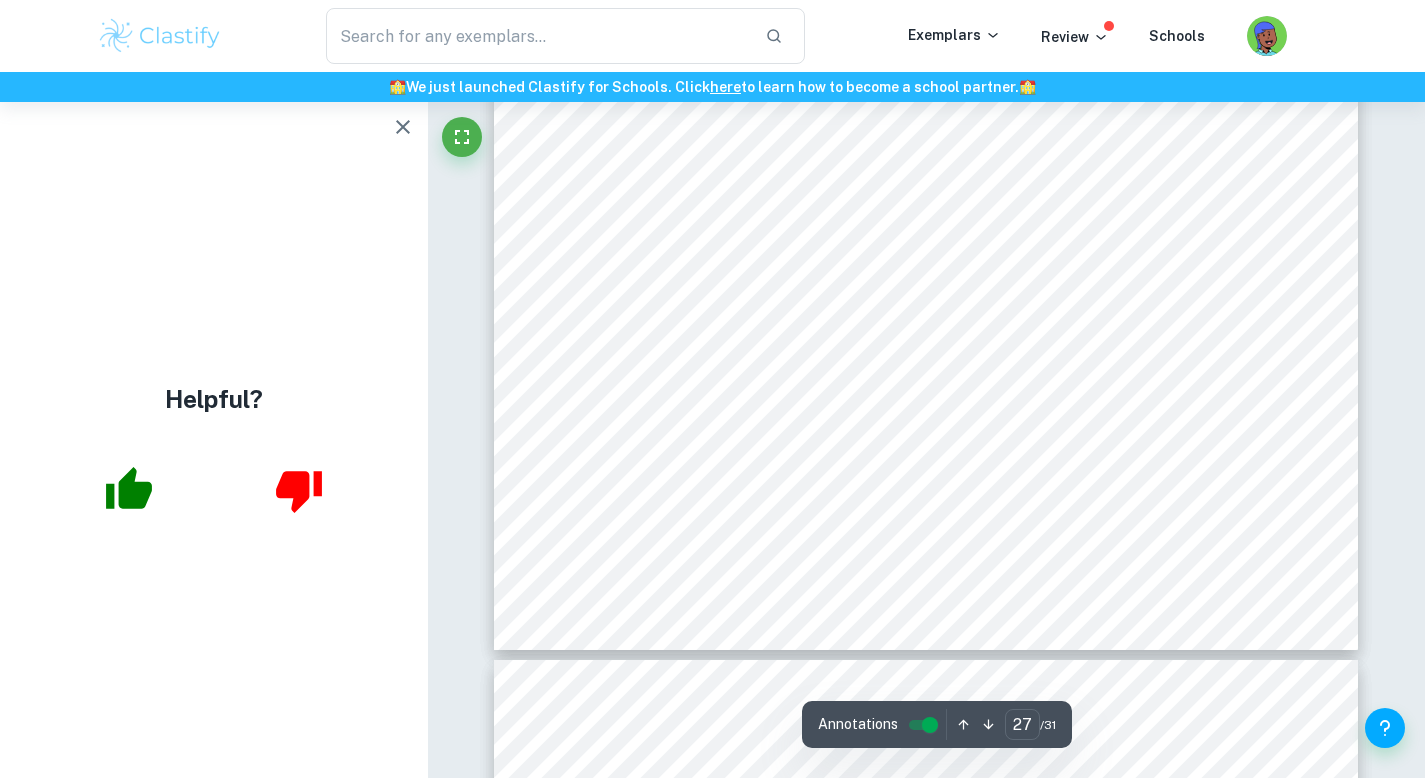 scroll, scrollTop: 30054, scrollLeft: 0, axis: vertical 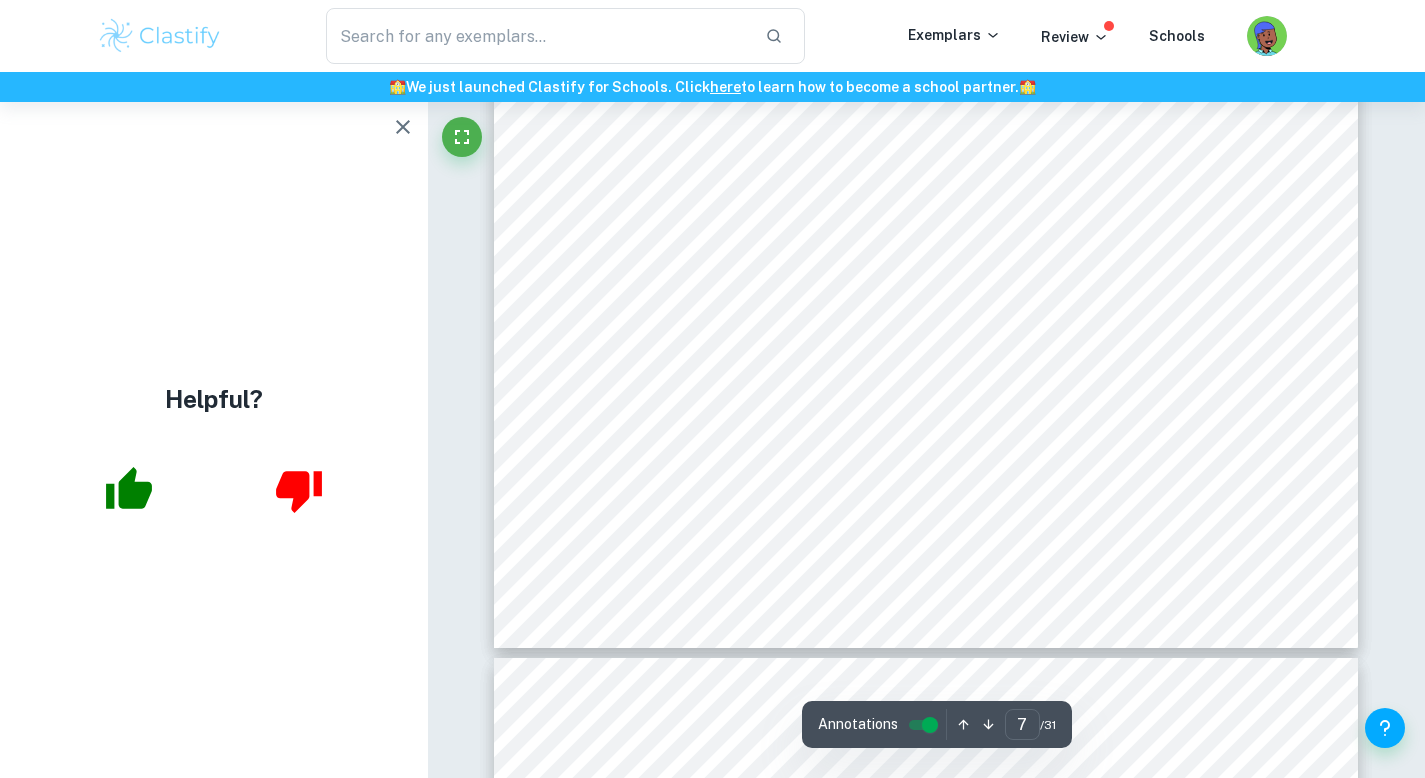 click on "Correct Criterion A :   The student outlines the topic of their study at the beginning of the essay, making its aim clear to the reader Comment:  The paper has a title page with a topic of the EE and a Research Question, a word count, and an indication of a chosen subject. The topic is general, and the Research Question is specific. Correct Criterion D :   The essay does not surpass the limit of 4000 words as the examiner are not required to read beyond the boundary Comment:  As stated by the student on the title page, the work is exactly 4000 words long. Correct Criterion B :   The student’s complete understanding of the topic and methodology is evident to the reader as achieved by e.g making their reasoning clear throughout the essay Comment:  The student clearly presents their ideas and way of reasoning. All necessary definitions are given. The headings are appropriate. The division into sections and subsections is logical. Correct Criterion D :   Comment: Correct Other :   Comment: Correct Criterion A :" at bounding box center [927, 10171] 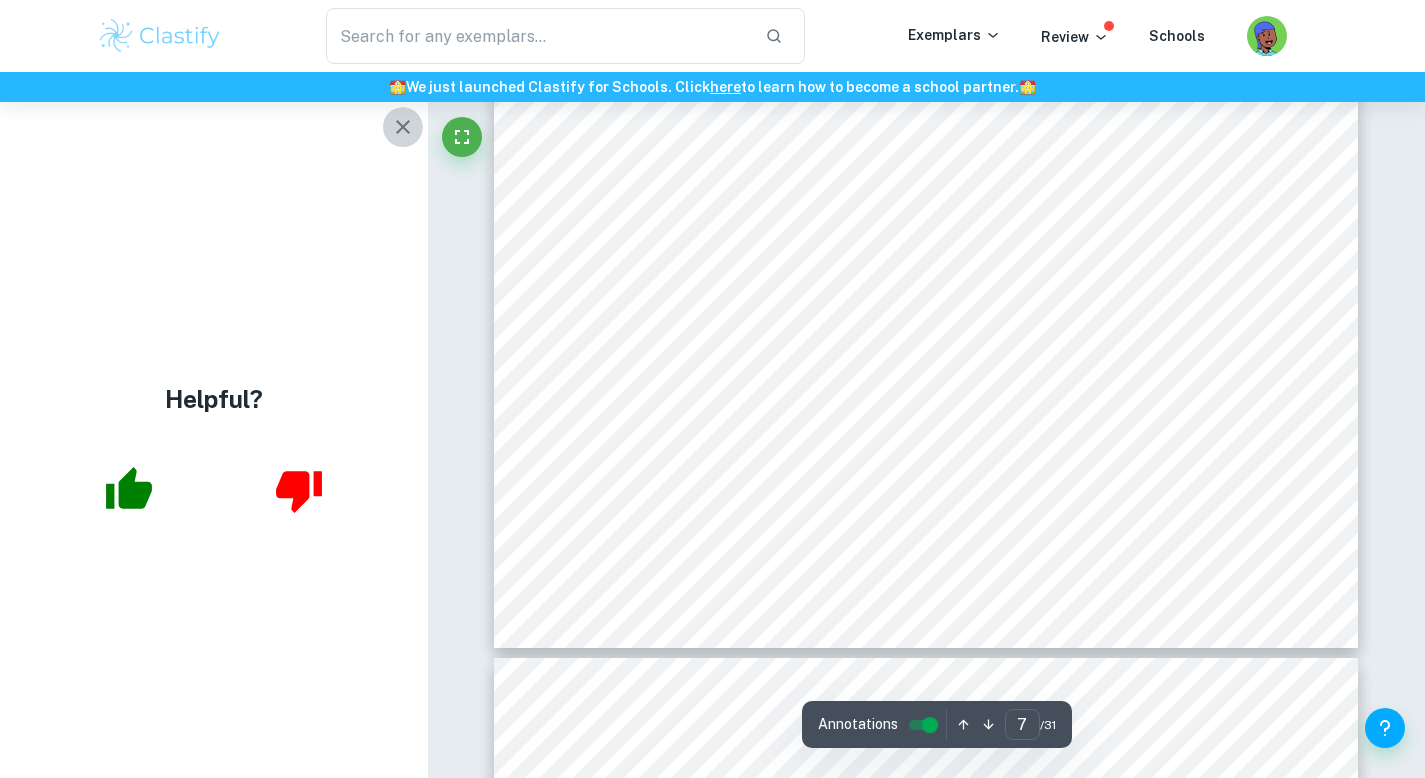 click 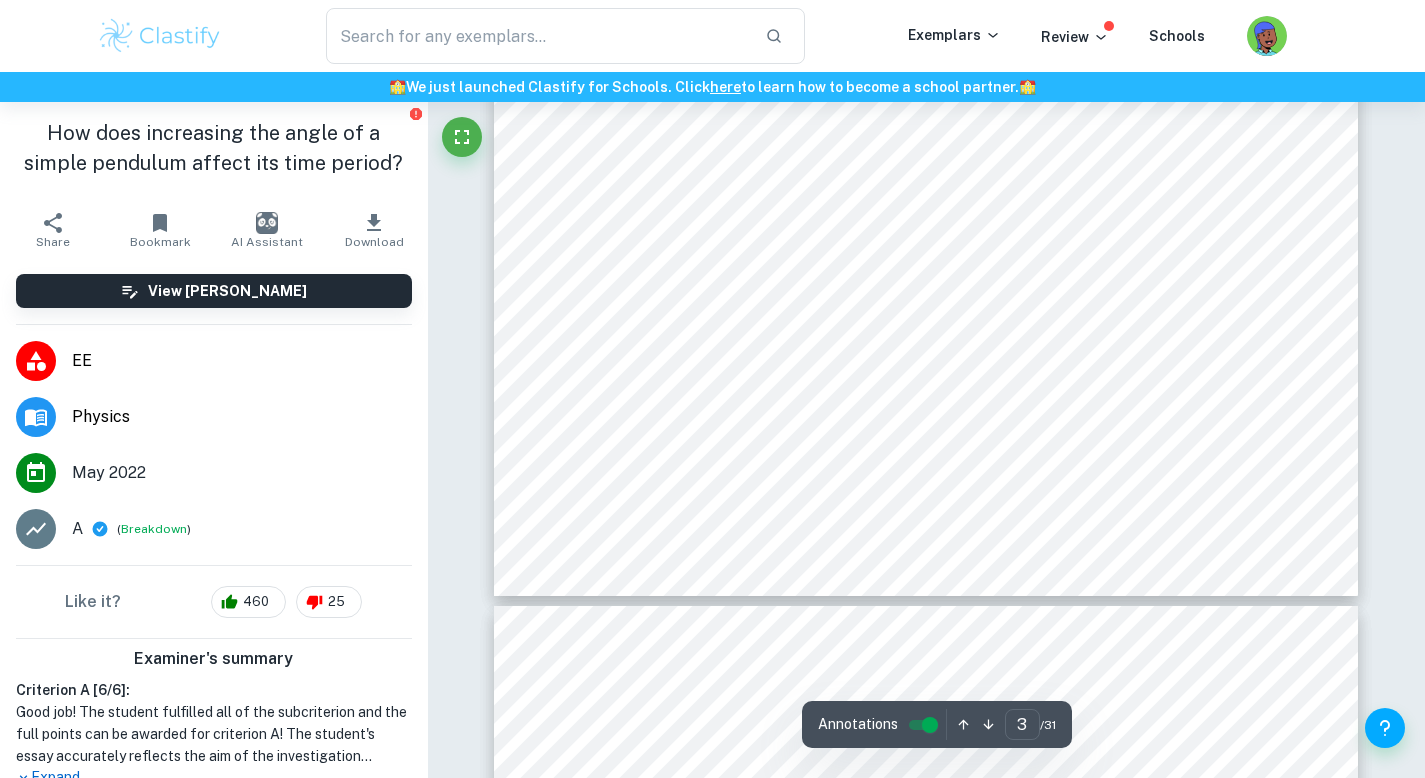 scroll, scrollTop: 3039, scrollLeft: 0, axis: vertical 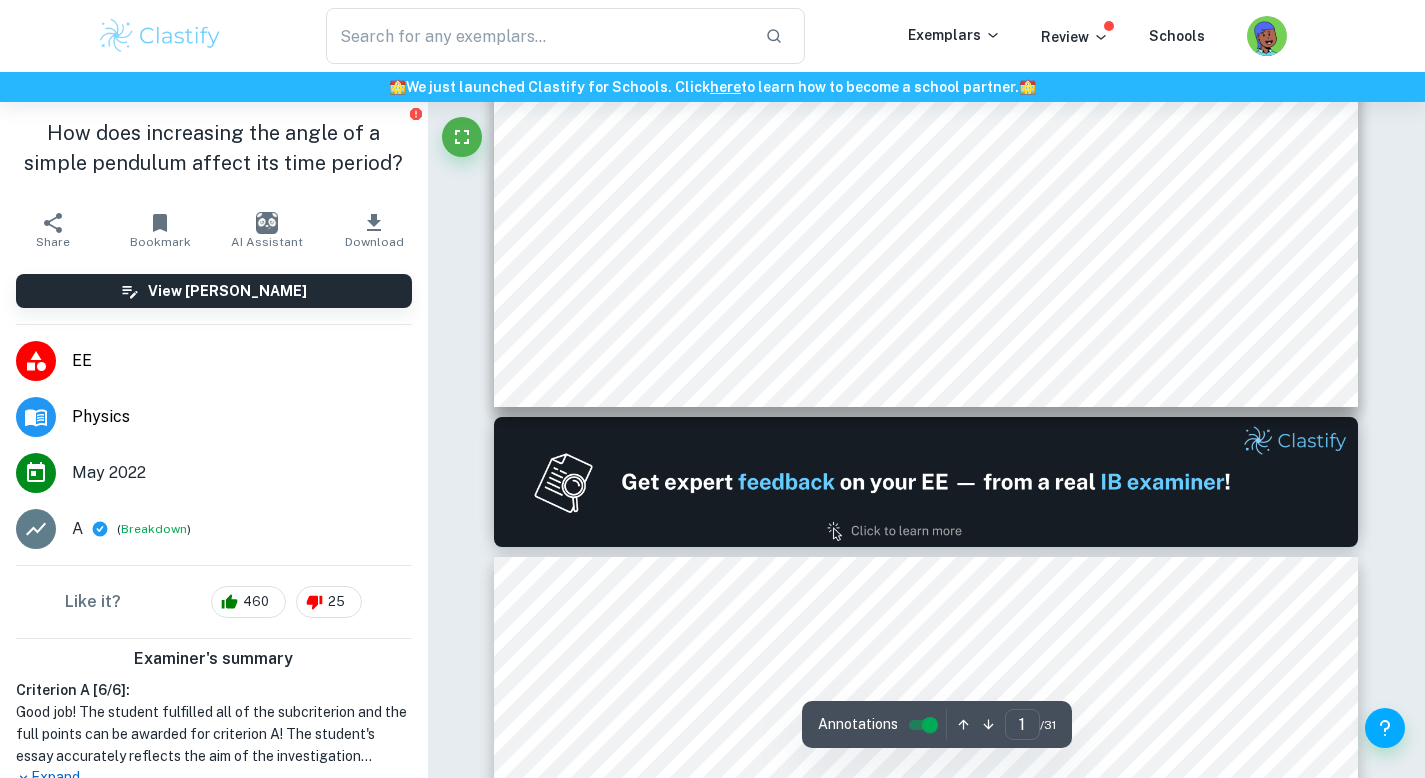 type on "2" 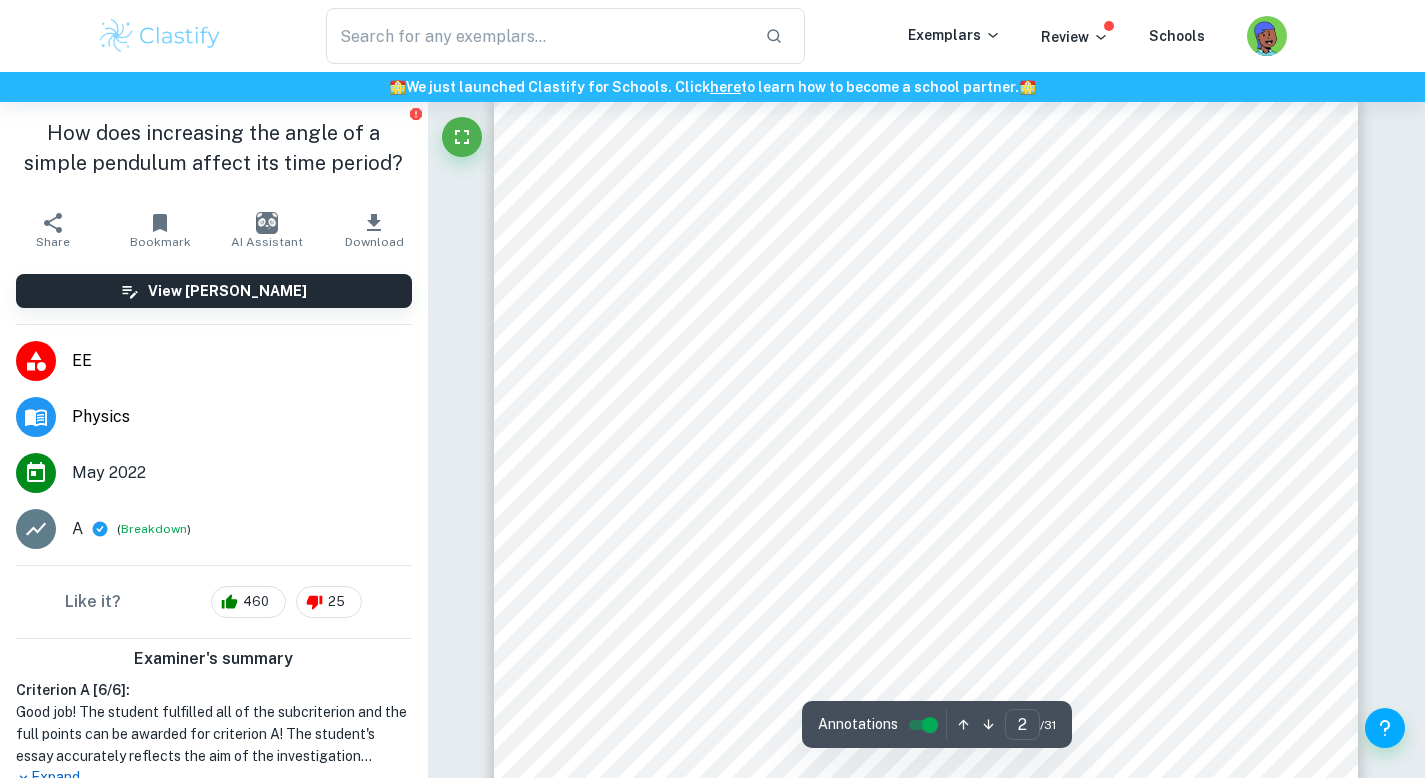 scroll, scrollTop: 1297, scrollLeft: 0, axis: vertical 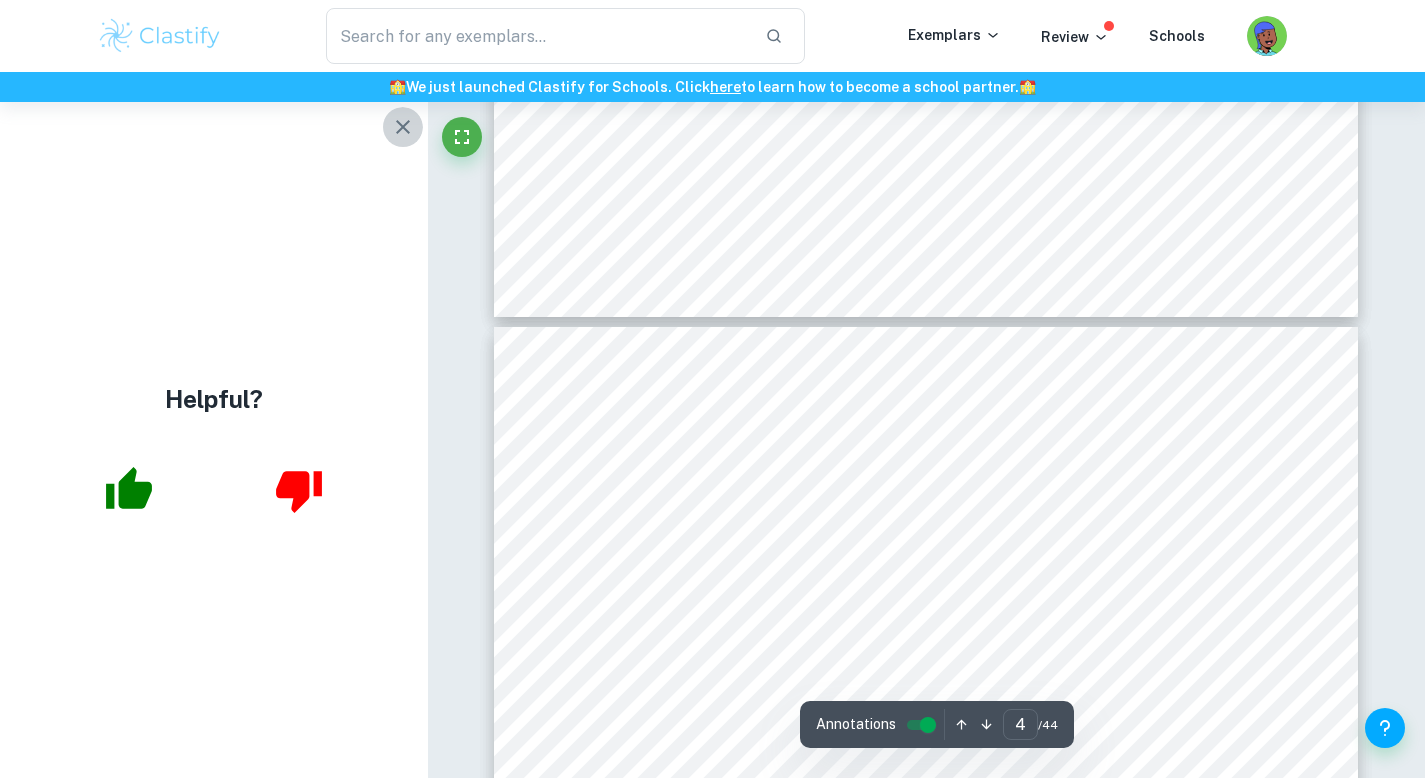 click at bounding box center [403, 127] 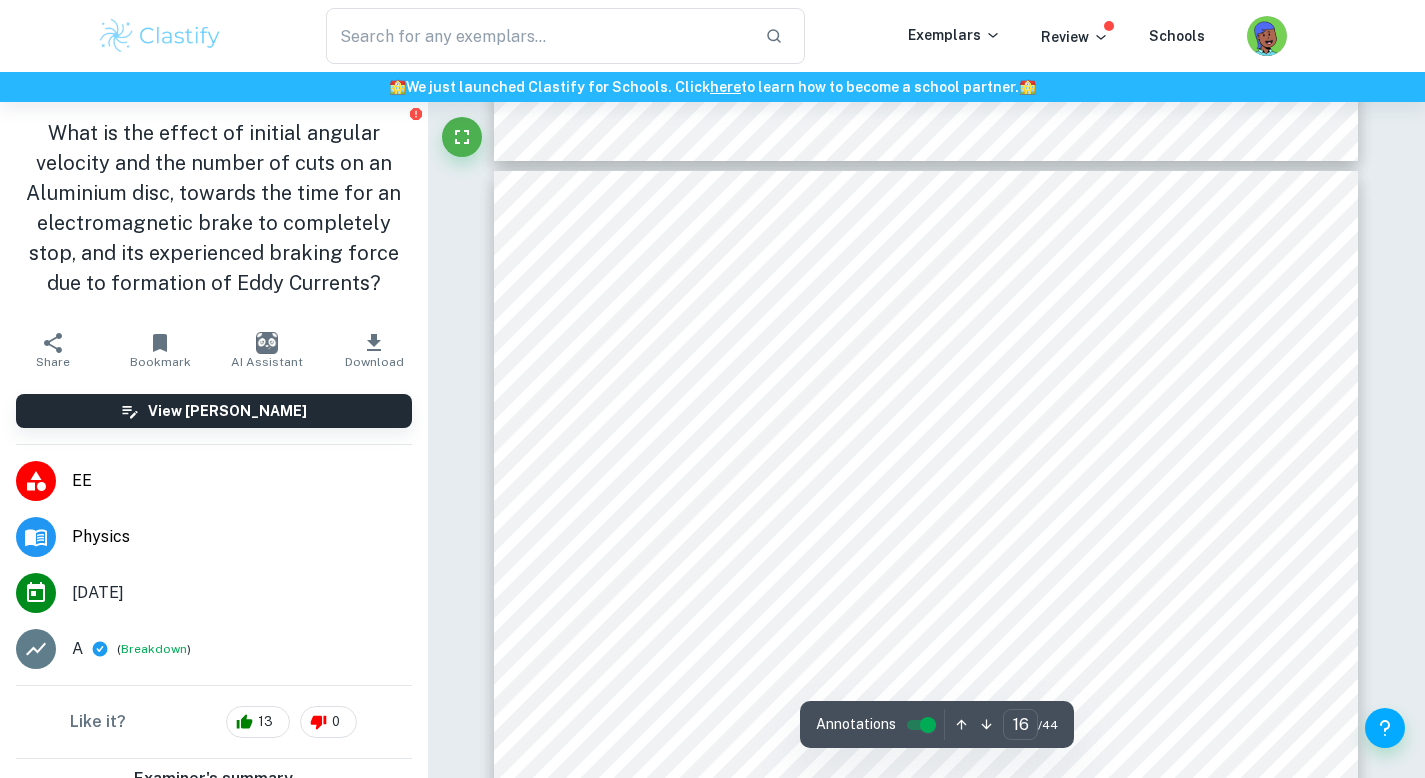 scroll, scrollTop: 18542, scrollLeft: 0, axis: vertical 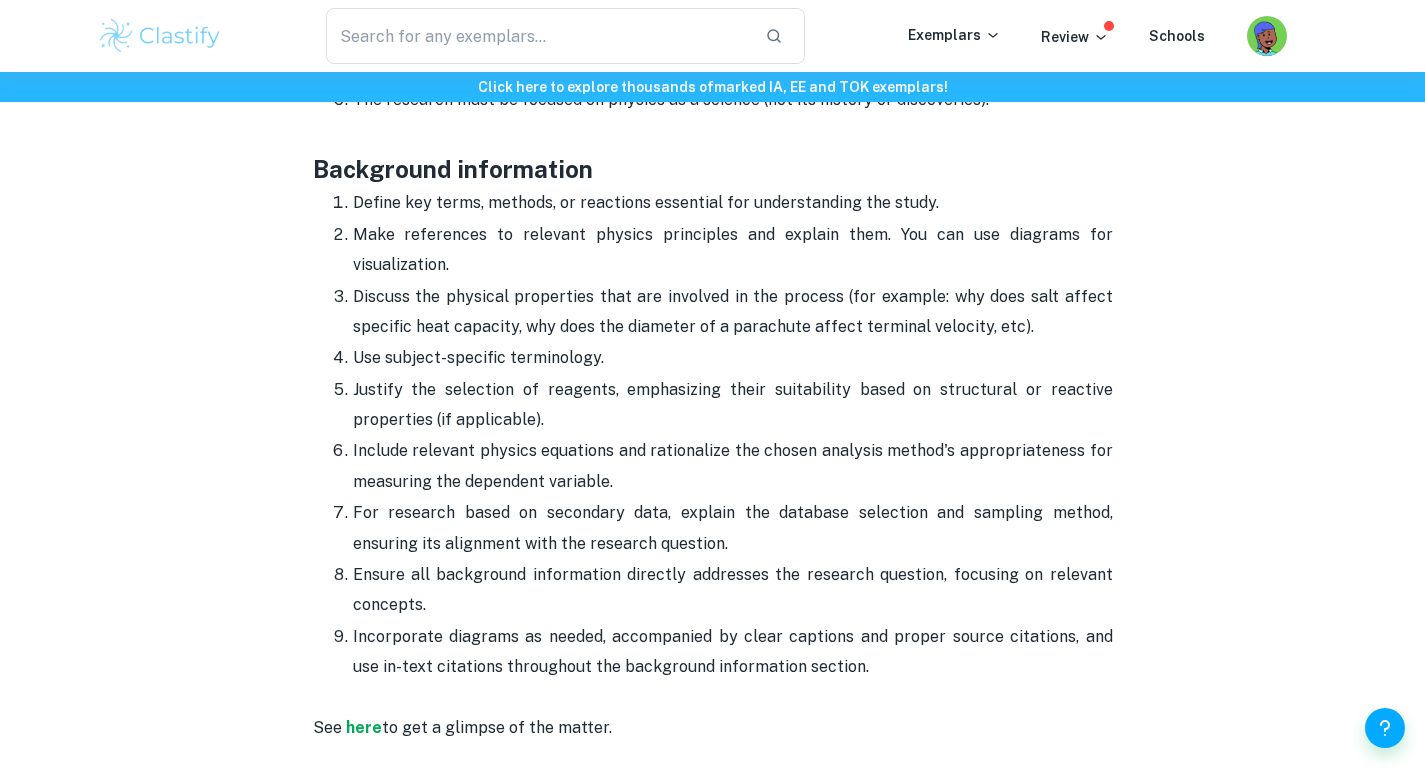 click on "Make references to relevant physics principles and explain them. You can use diagrams for visualization." at bounding box center [733, 250] 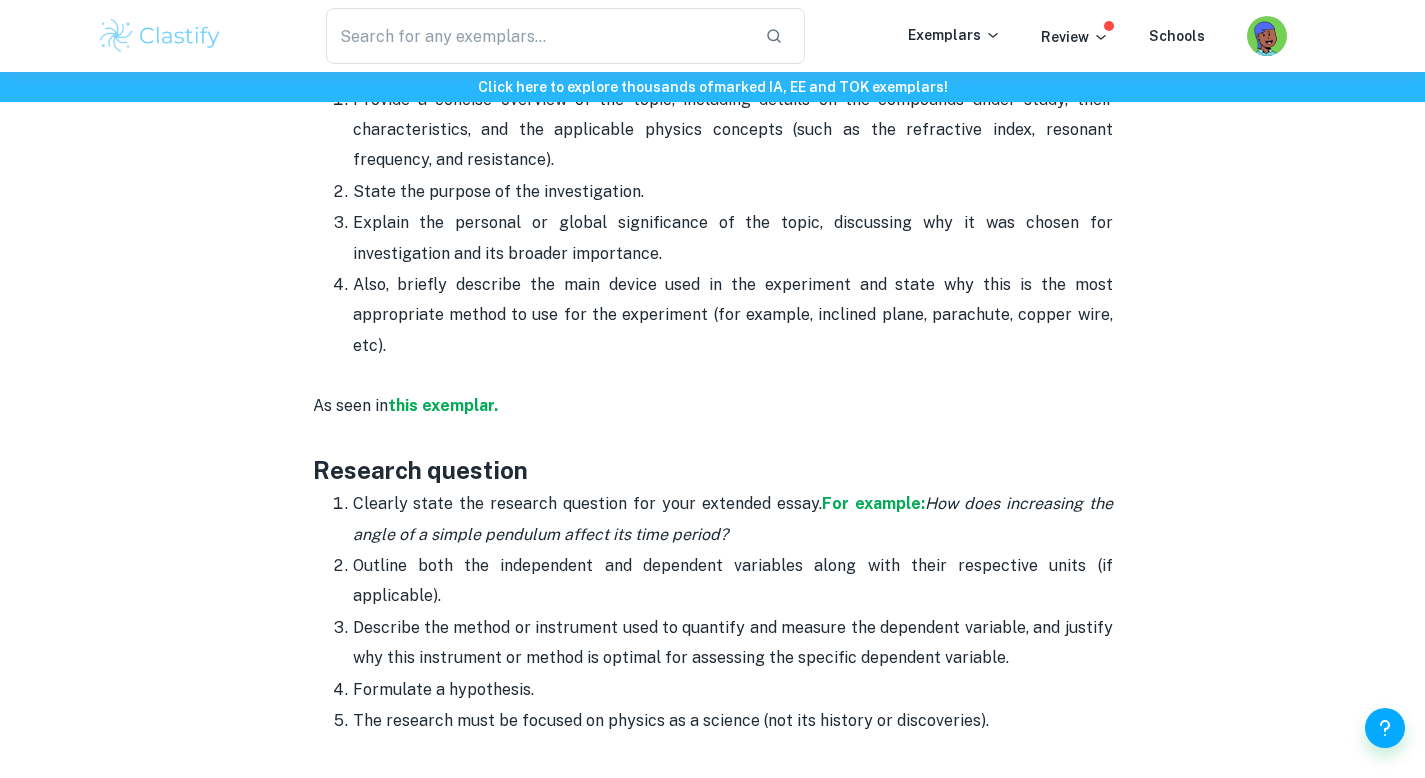 scroll, scrollTop: 1300, scrollLeft: 0, axis: vertical 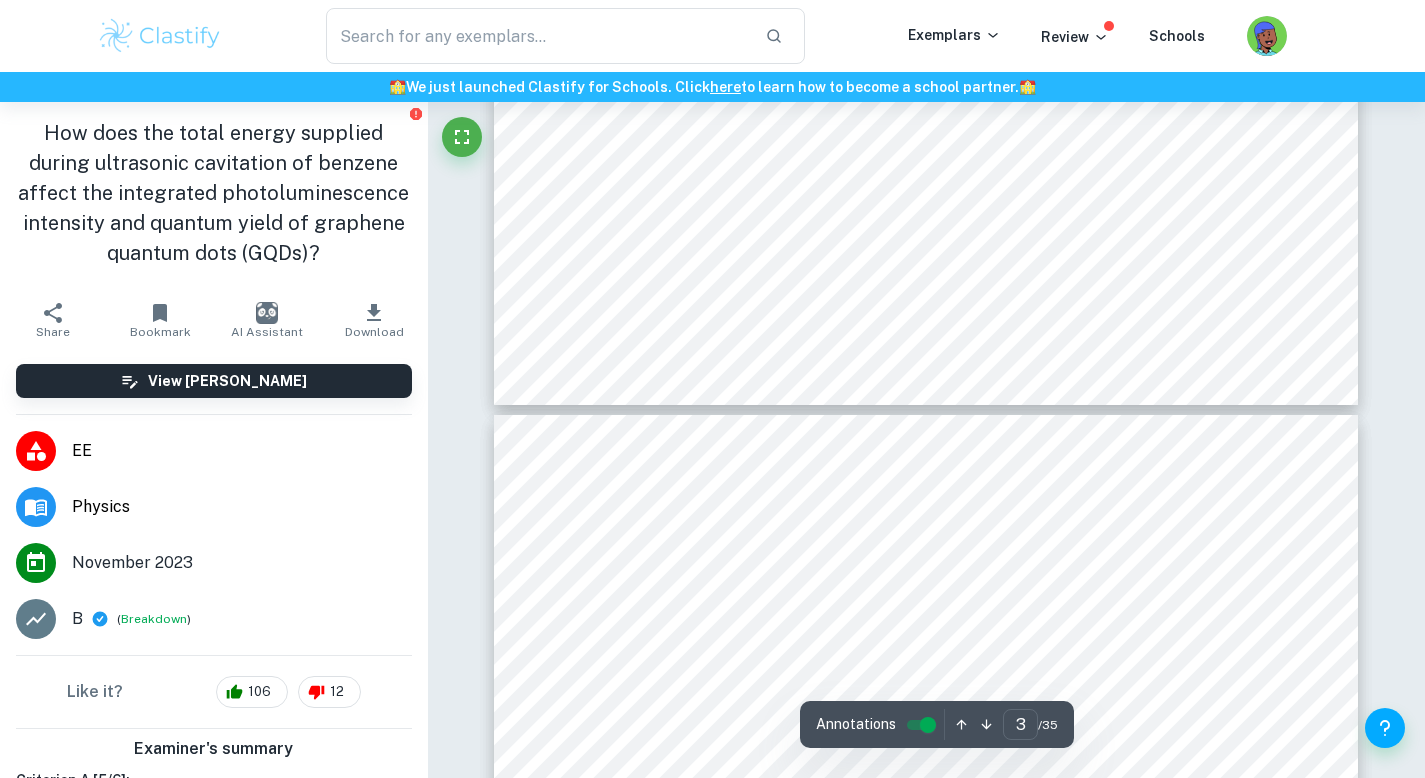 type on "4" 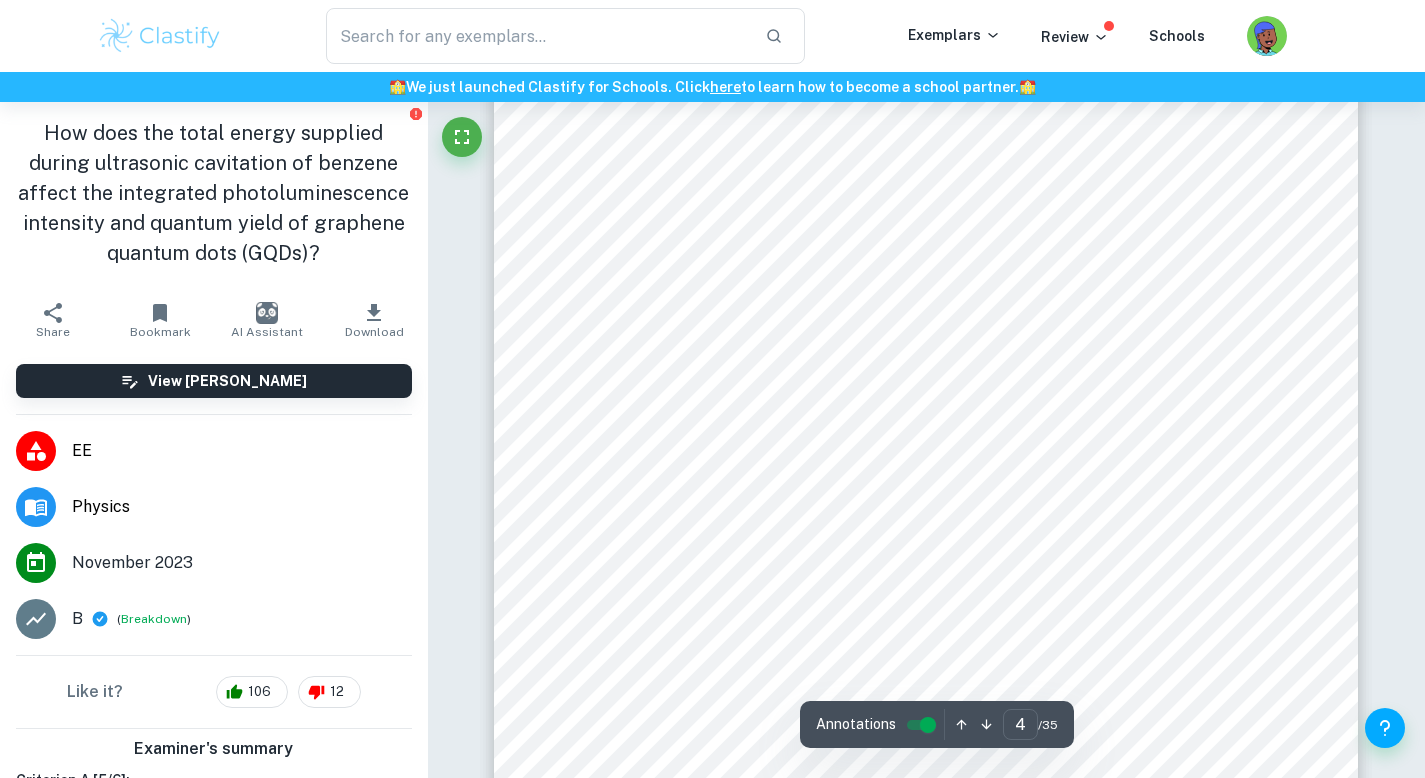 scroll, scrollTop: 4379, scrollLeft: 0, axis: vertical 